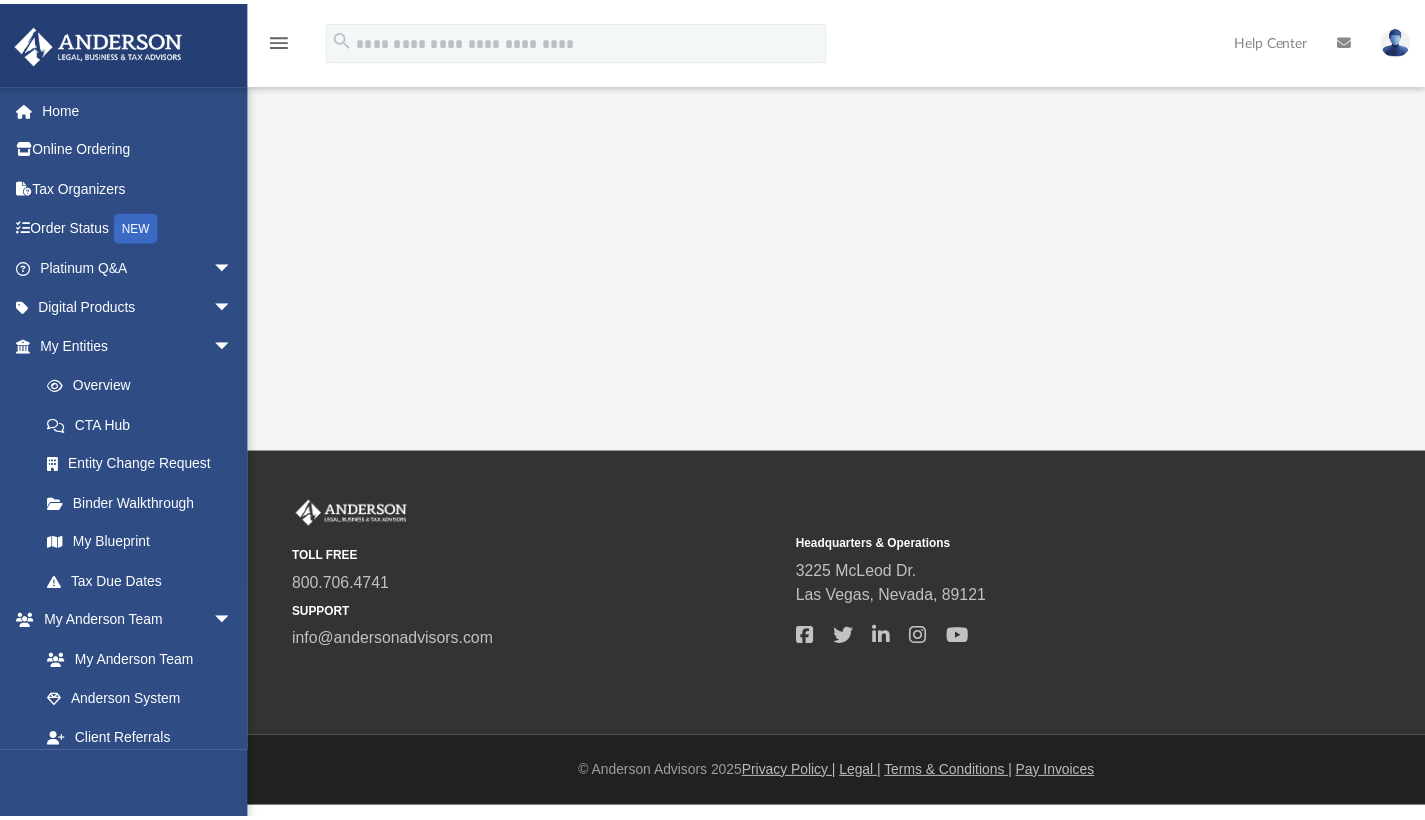 scroll, scrollTop: 0, scrollLeft: 0, axis: both 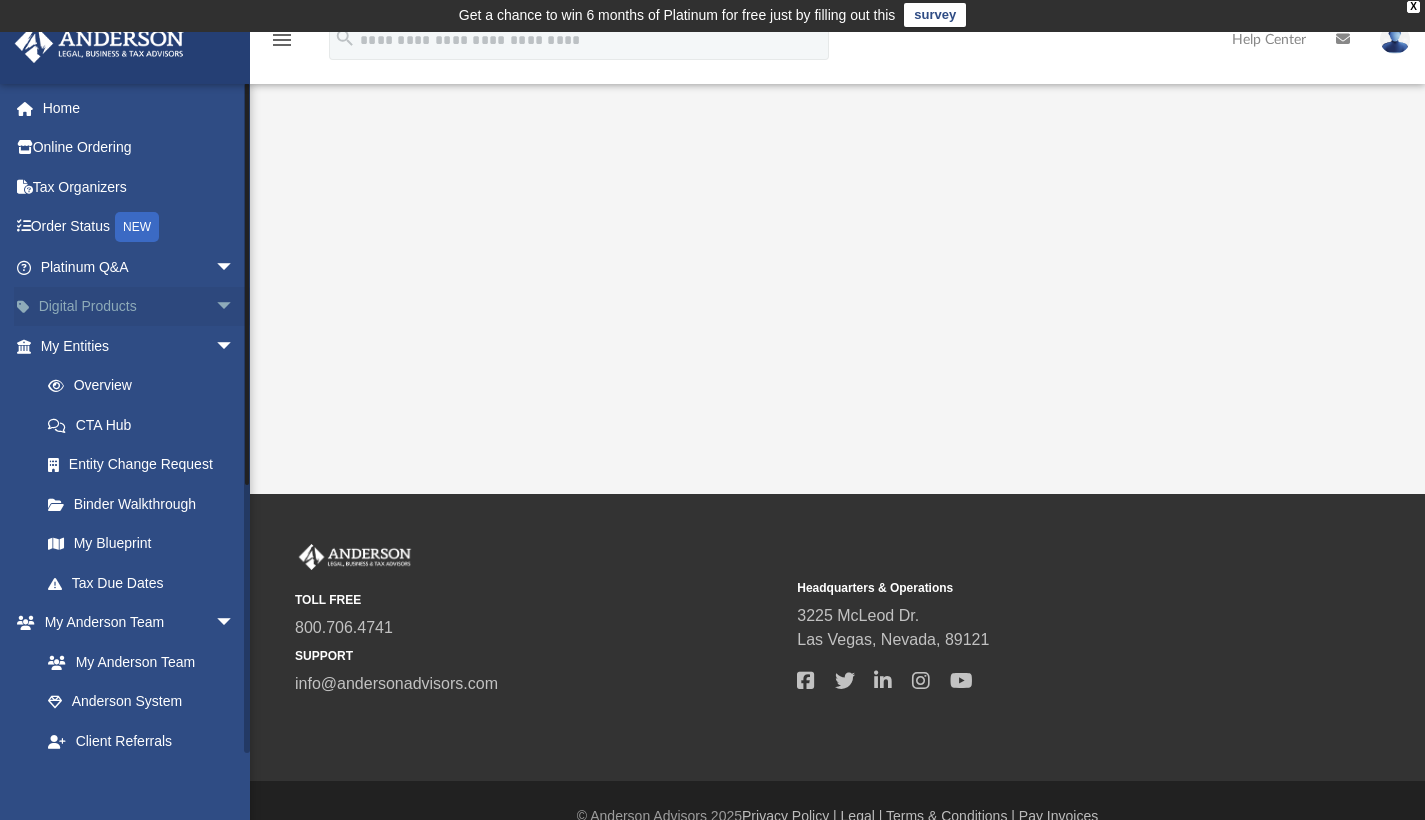 click on "arrow_drop_down" at bounding box center (235, 307) 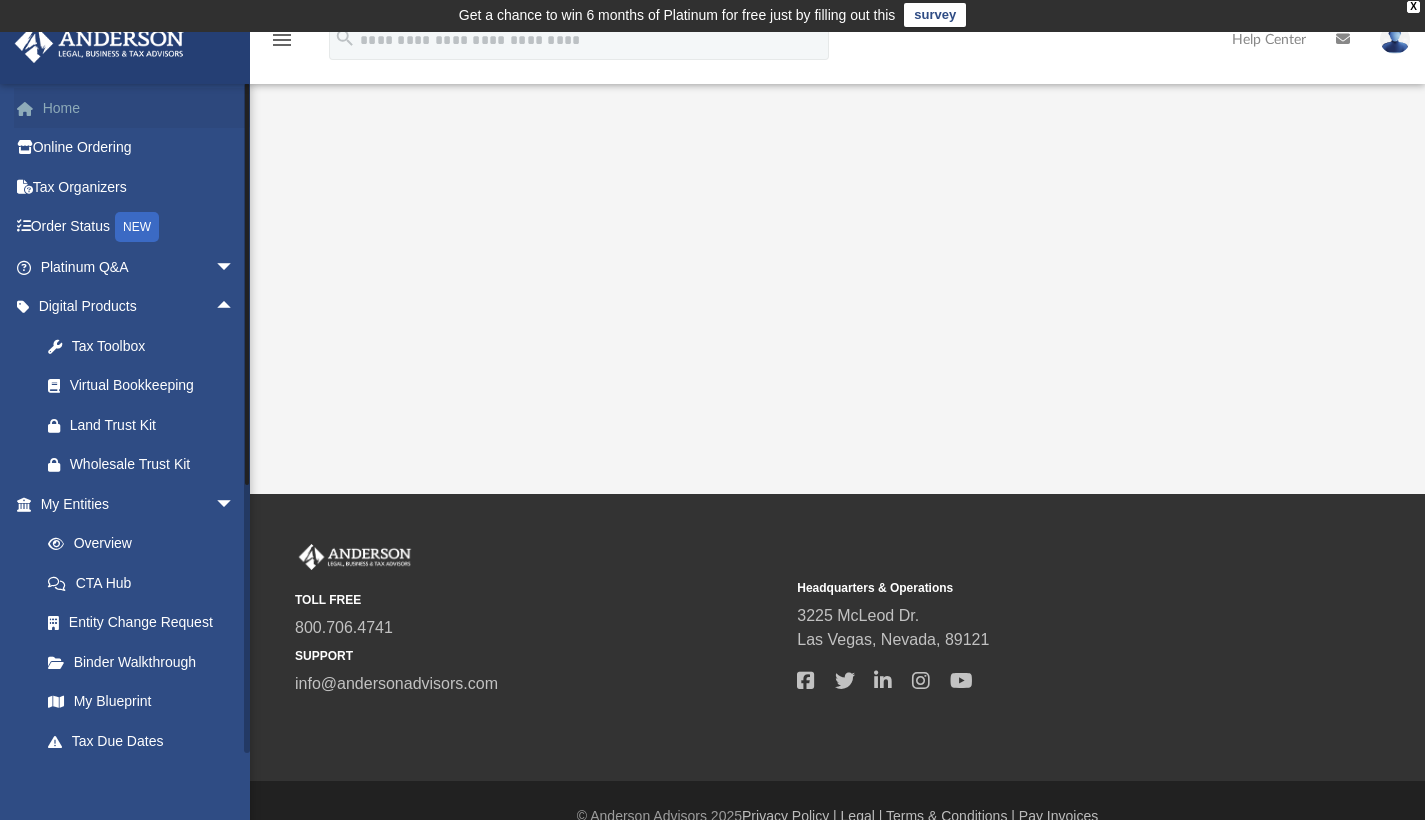 click on "Home" at bounding box center [139, 108] 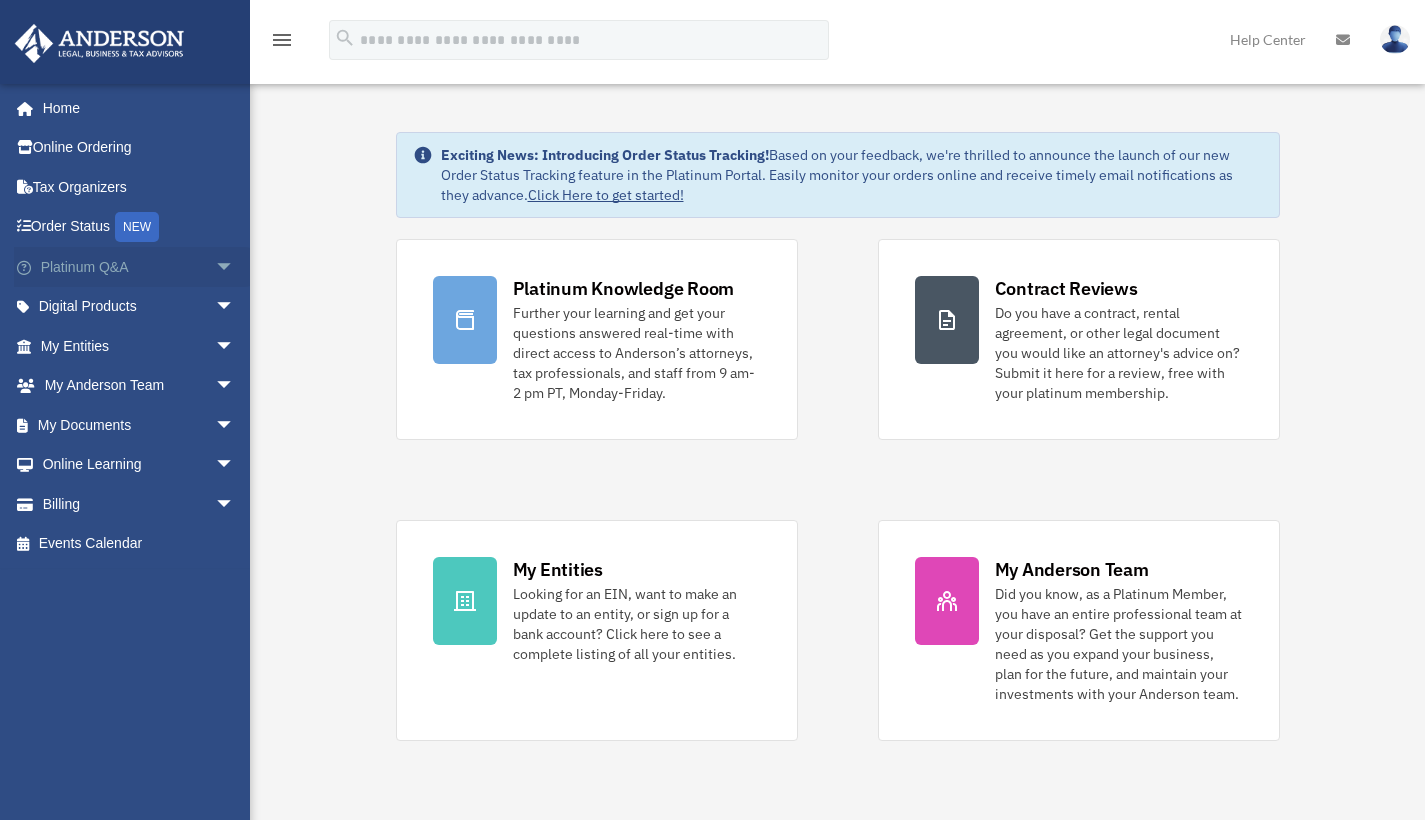 scroll, scrollTop: 0, scrollLeft: 0, axis: both 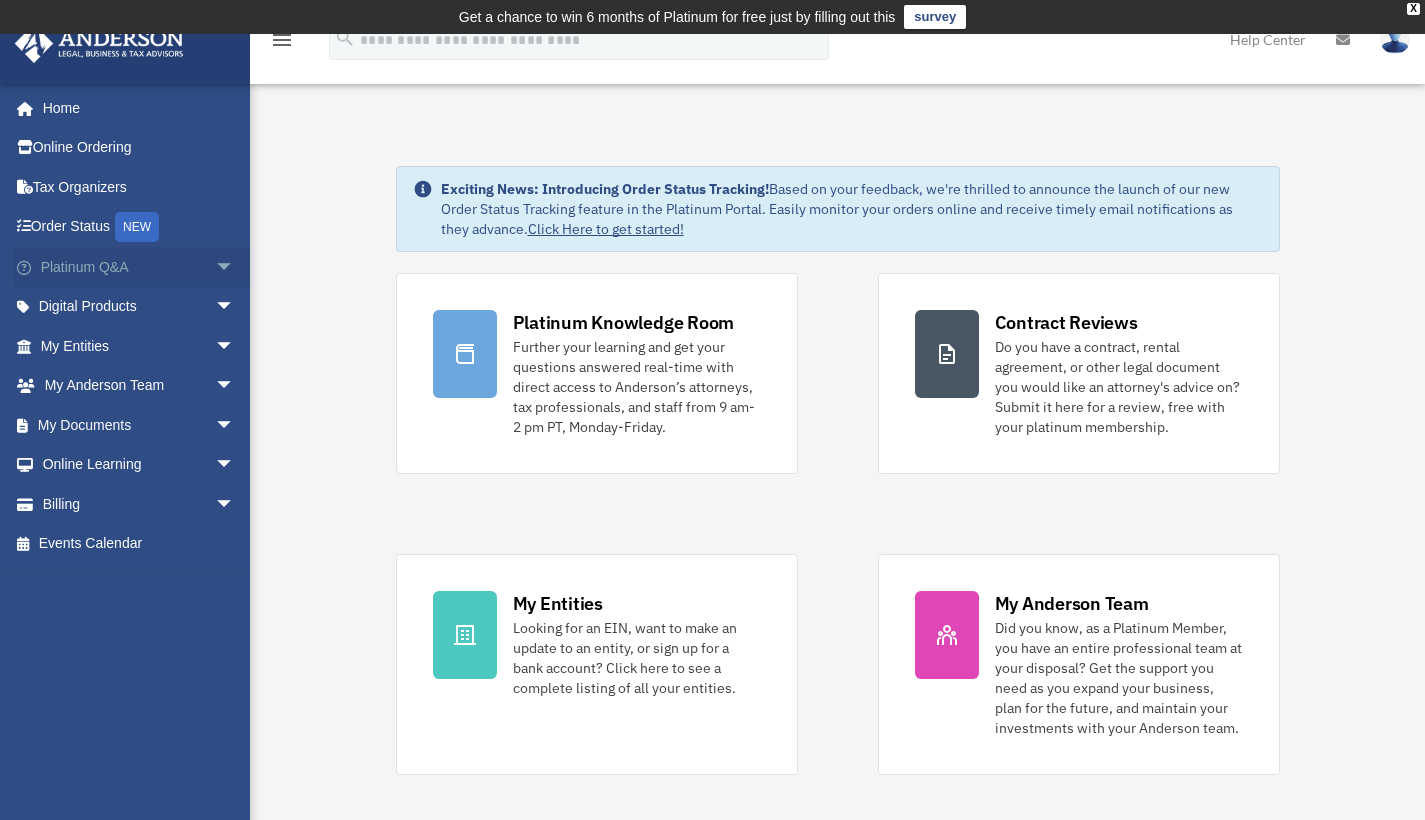 click on "arrow_drop_down" at bounding box center [235, 267] 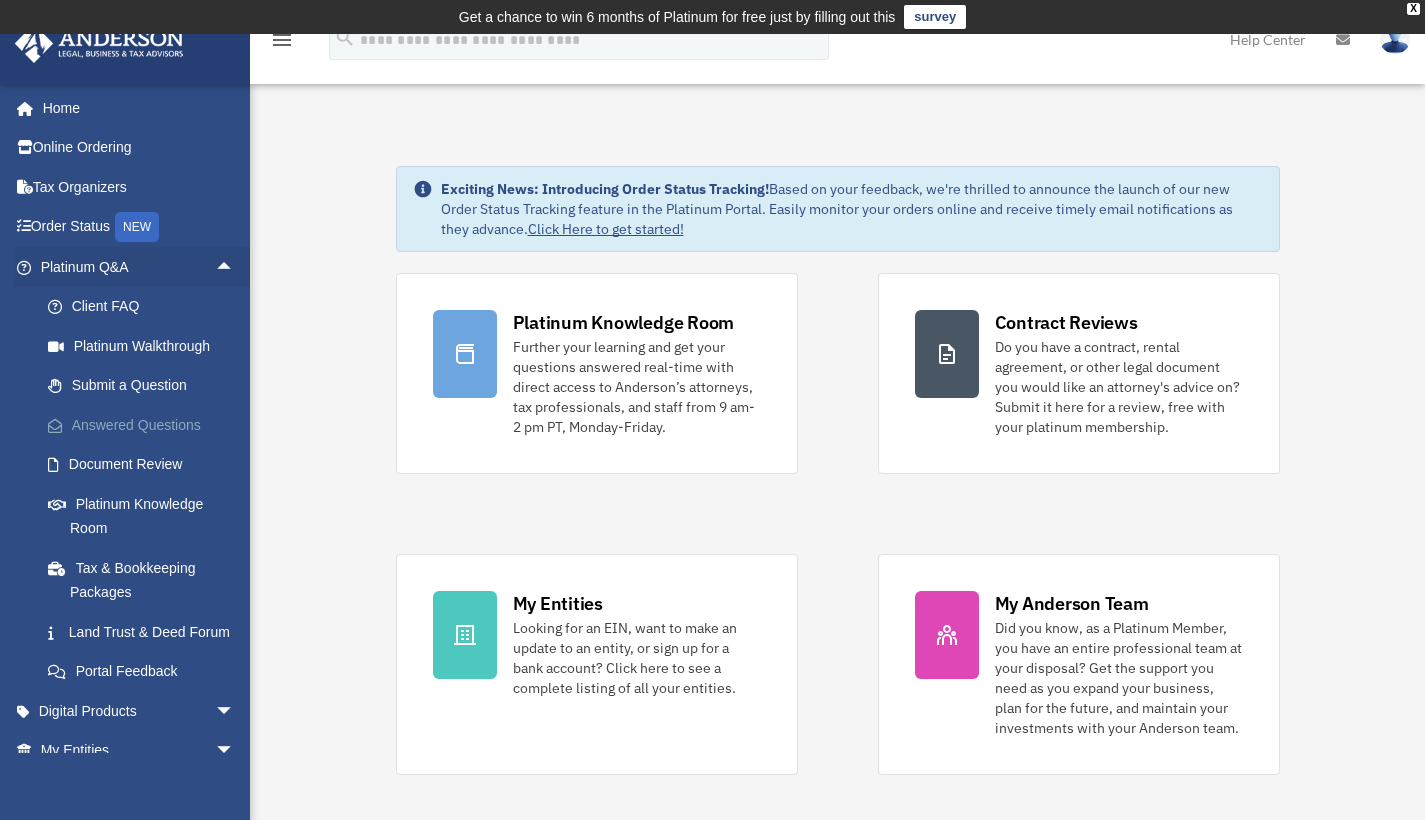 click on "Answered Questions" at bounding box center (146, 425) 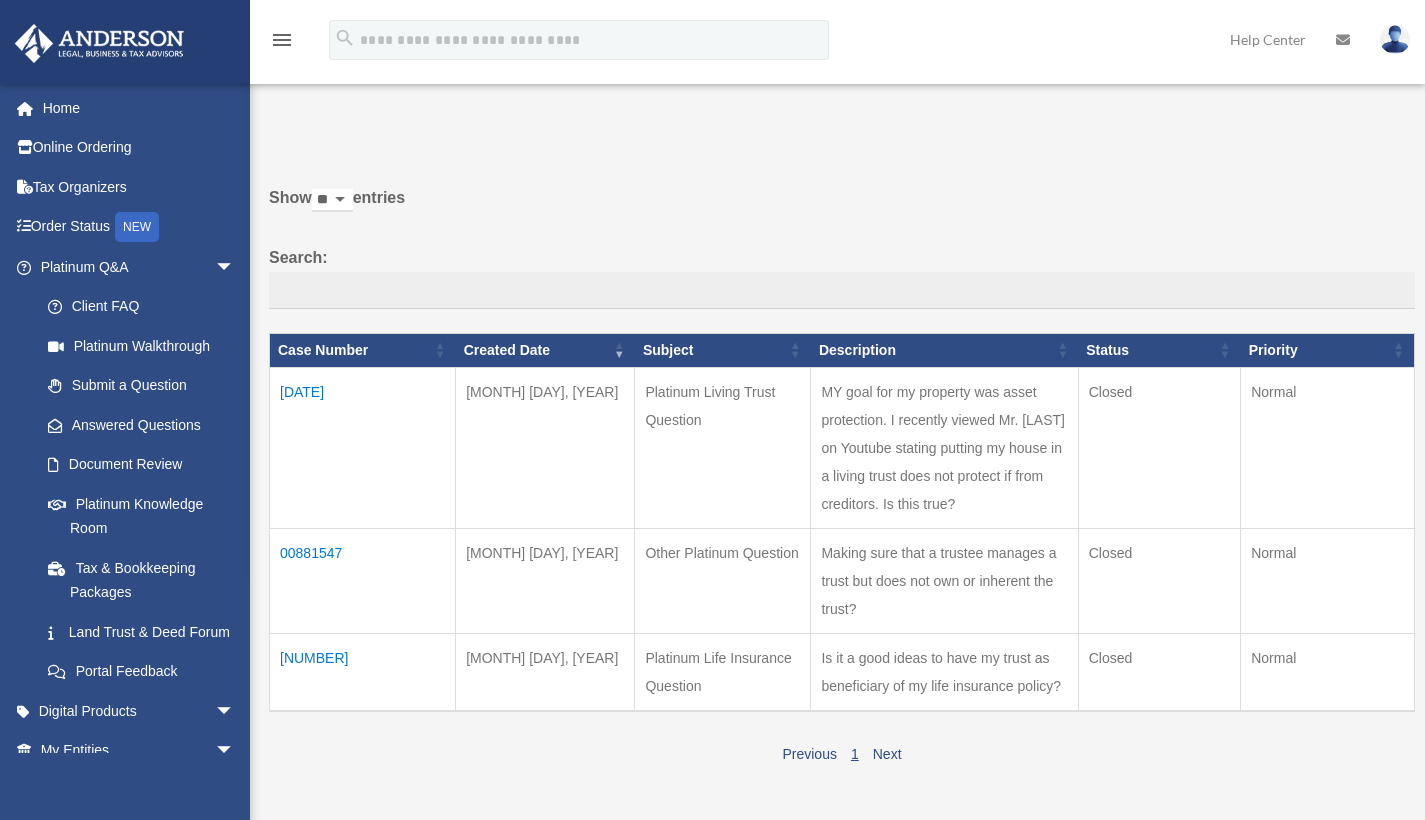 scroll, scrollTop: 0, scrollLeft: 0, axis: both 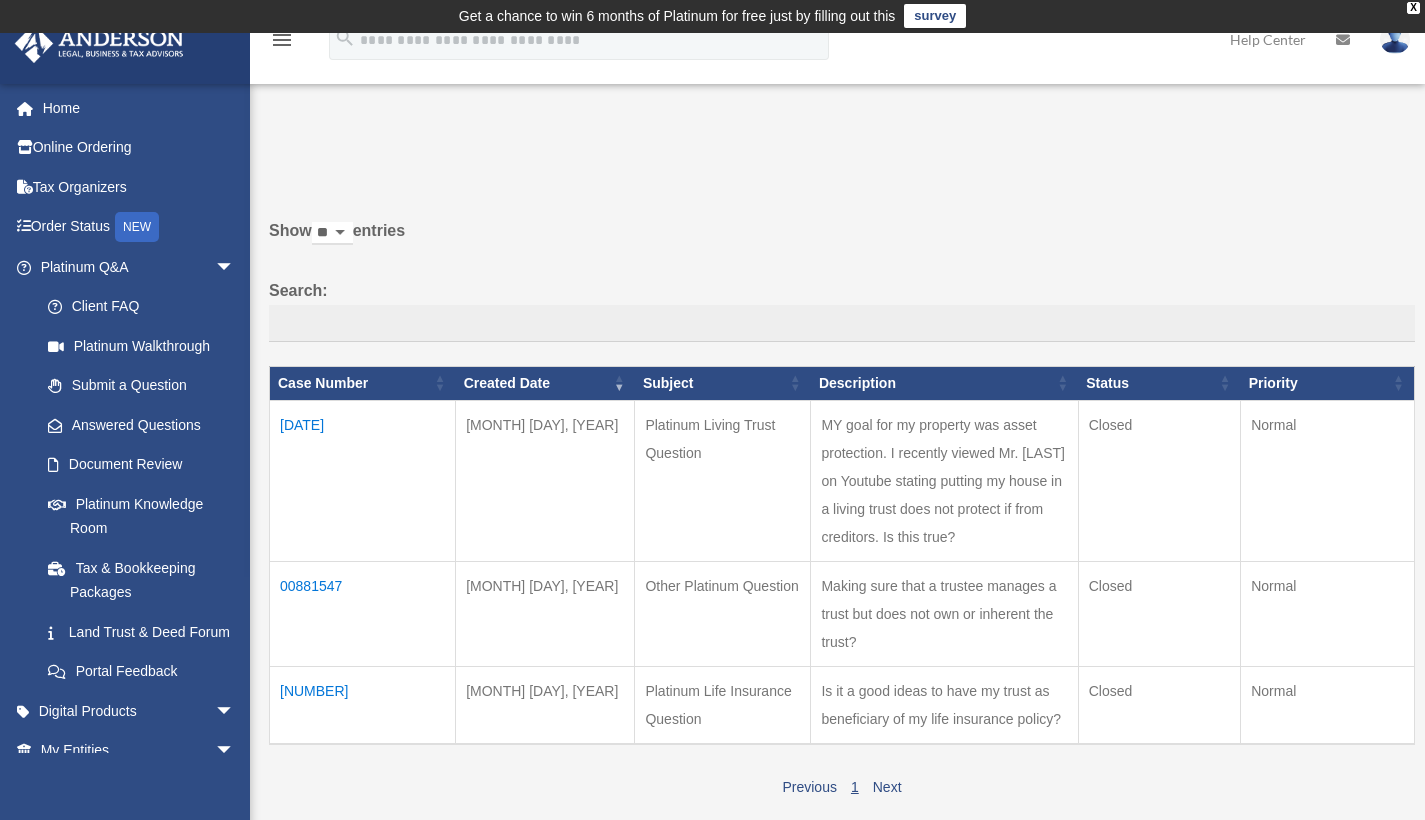 click on "01042425" at bounding box center (363, 480) 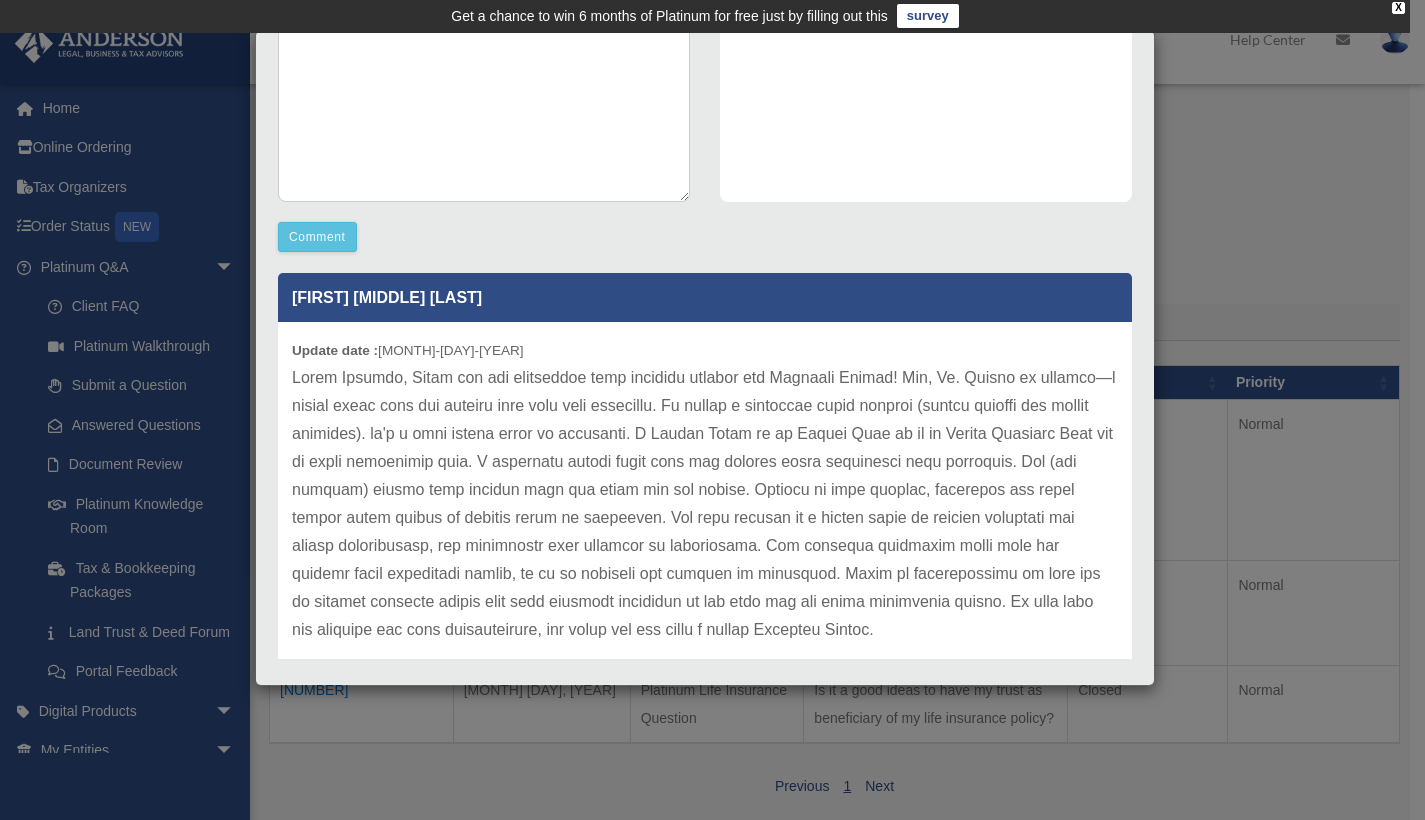 scroll, scrollTop: 452, scrollLeft: 0, axis: vertical 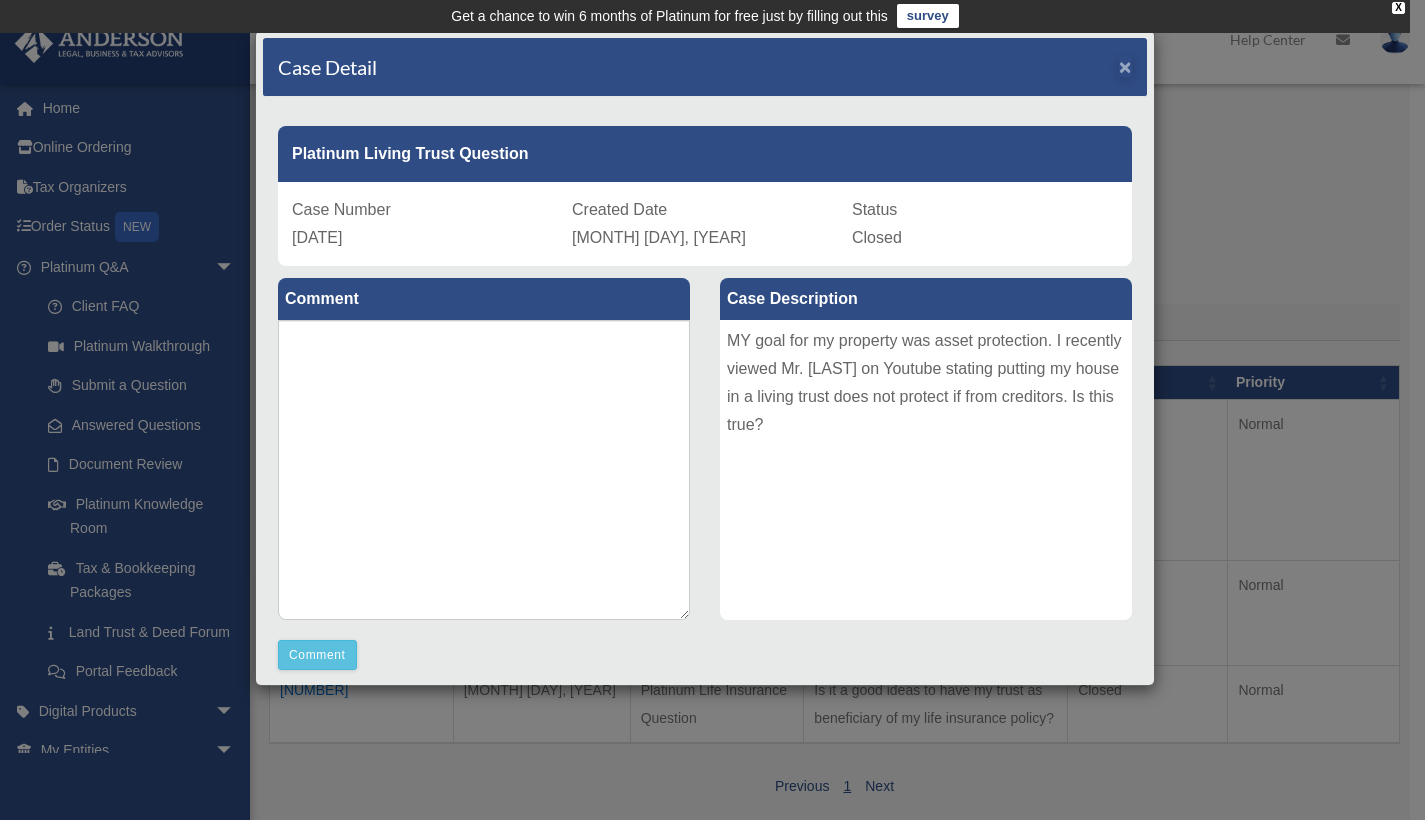 click on "×" at bounding box center [1125, 66] 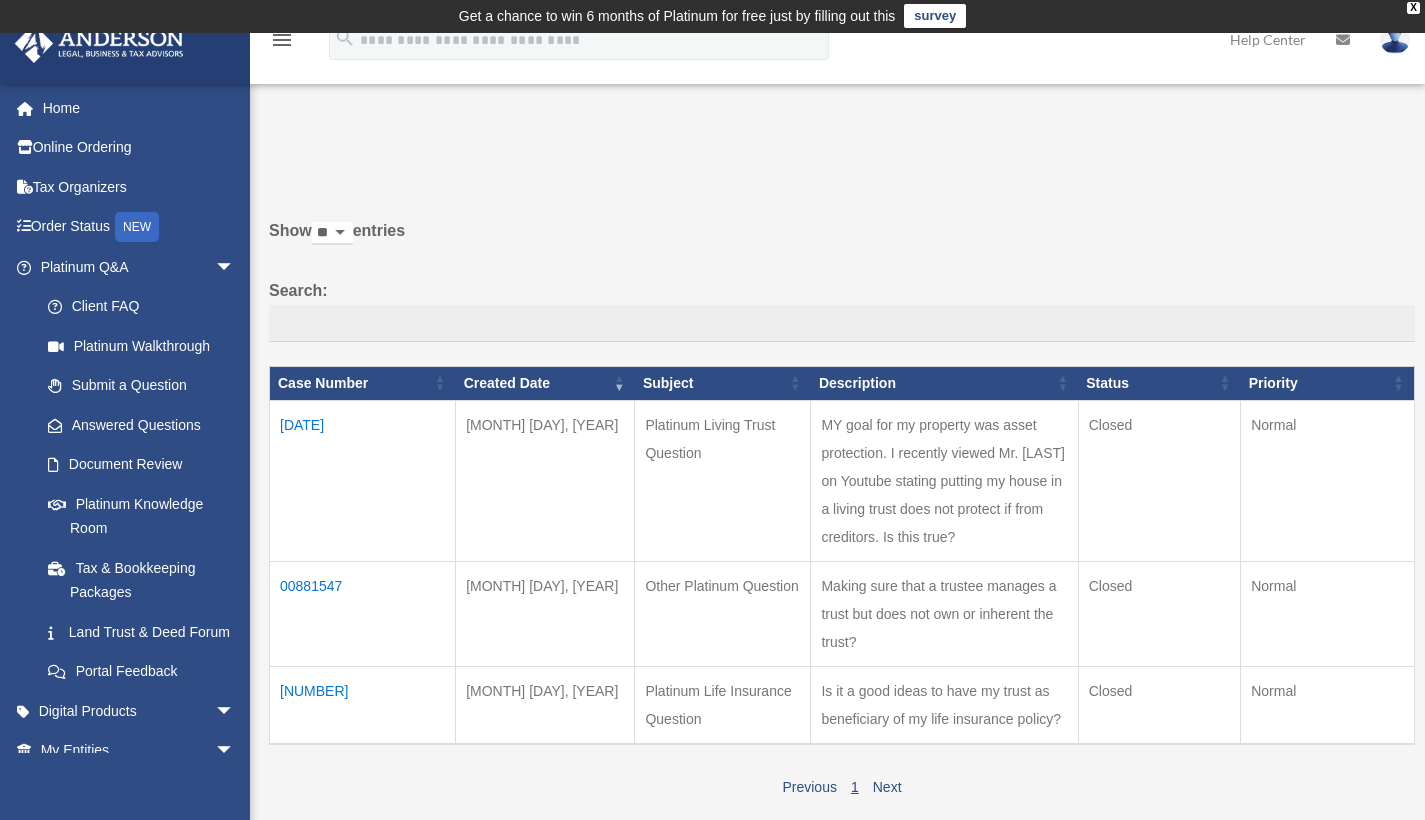 click on "00881547" at bounding box center (363, 613) 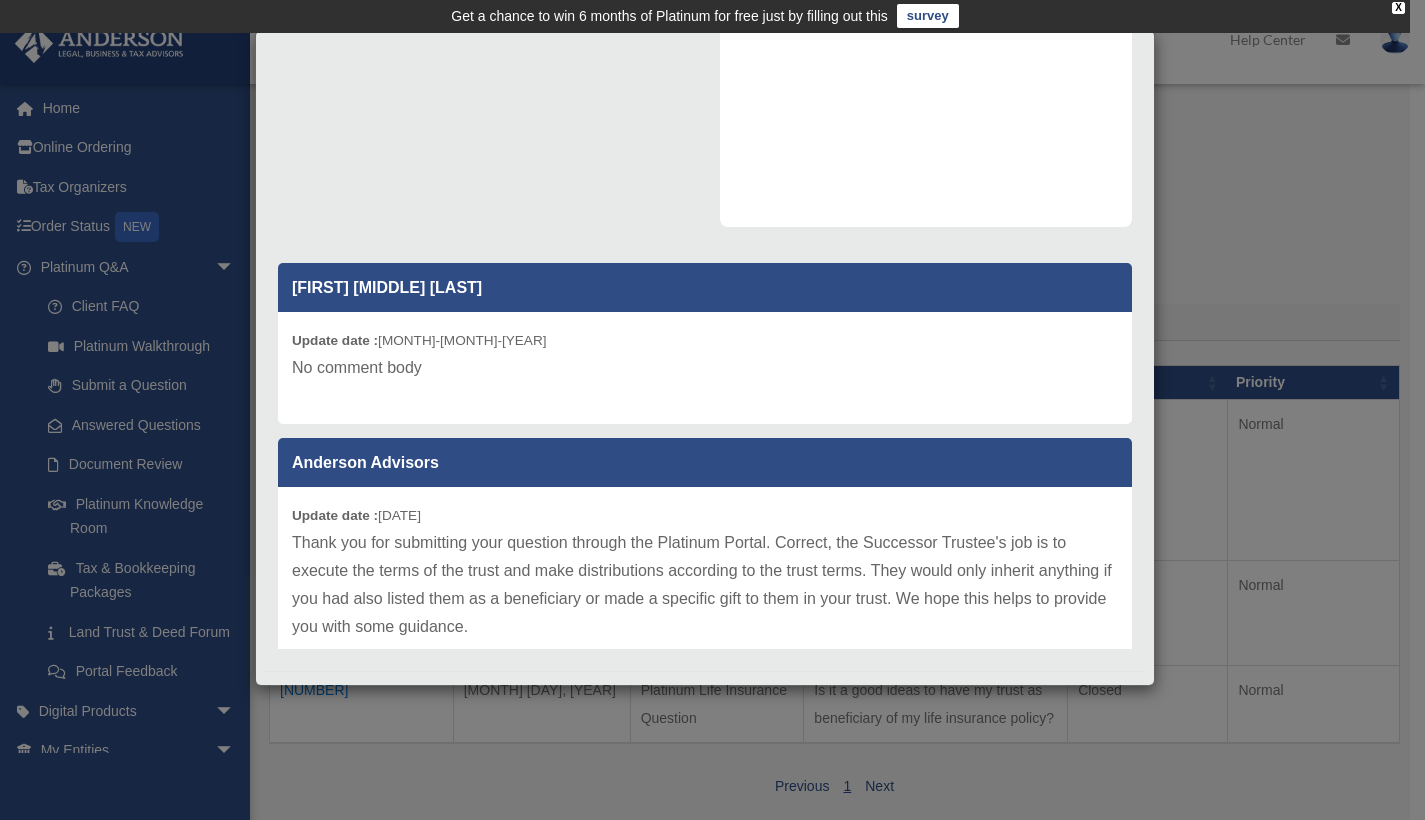 scroll, scrollTop: 416, scrollLeft: 0, axis: vertical 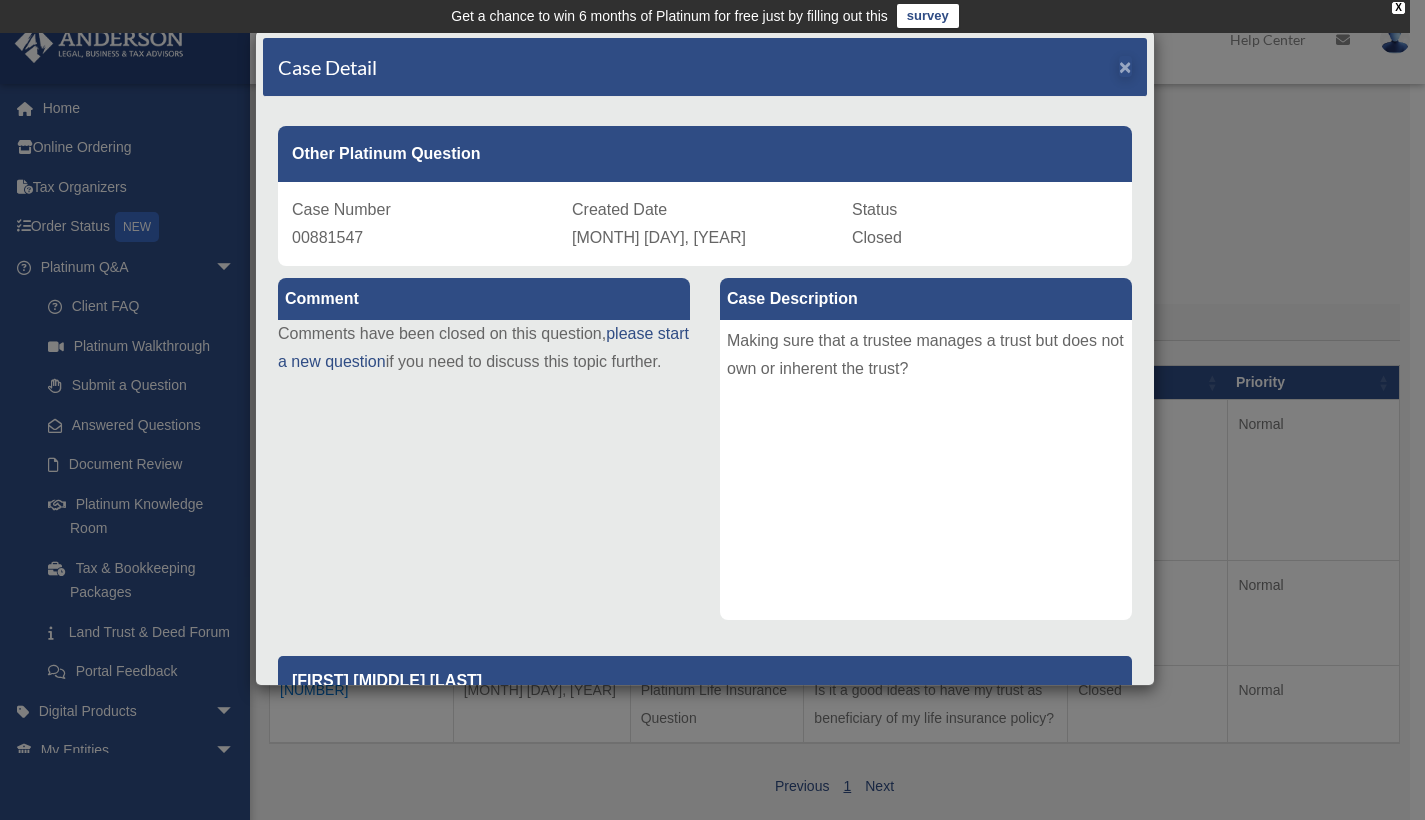 click on "×" at bounding box center (1125, 66) 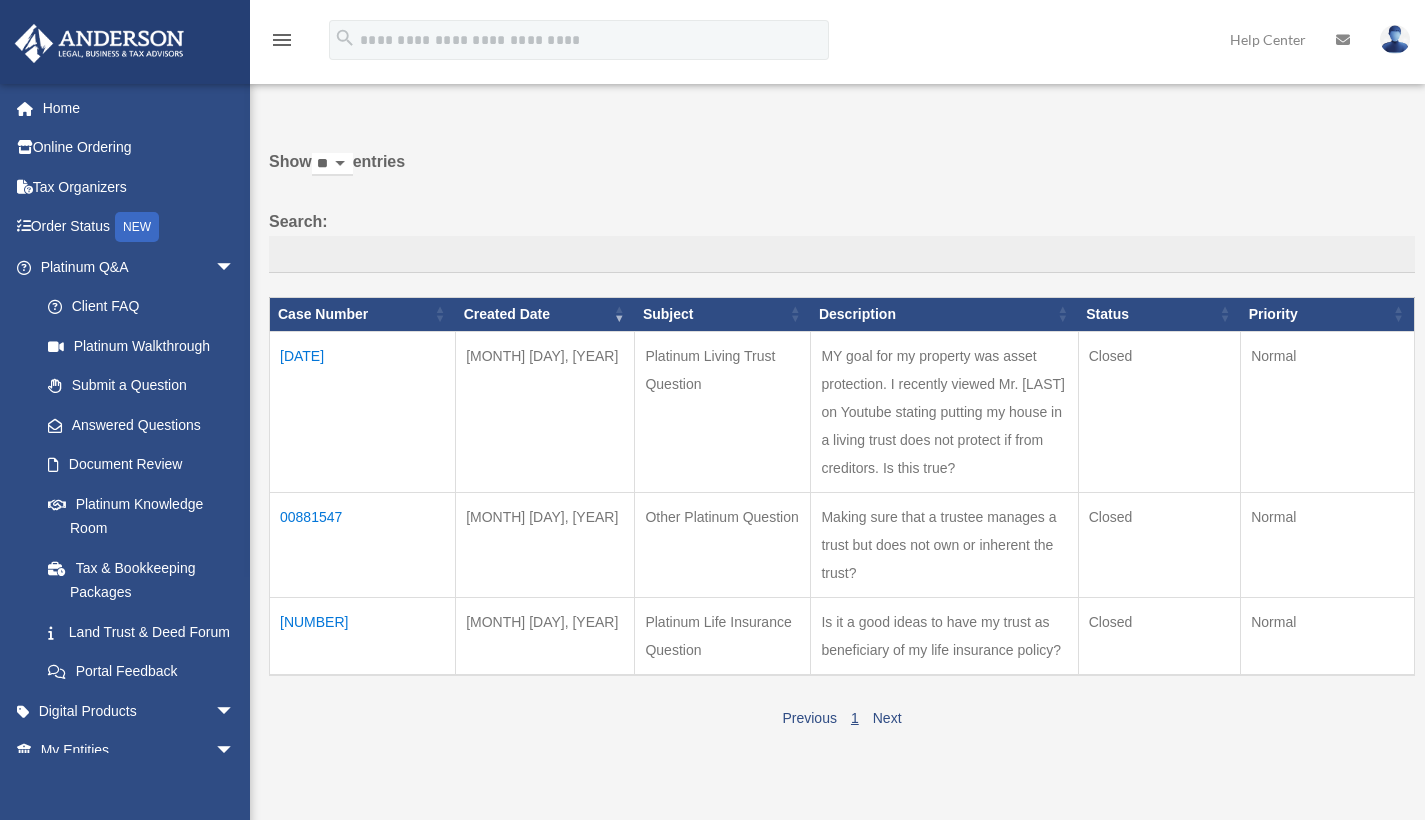 scroll, scrollTop: 0, scrollLeft: 0, axis: both 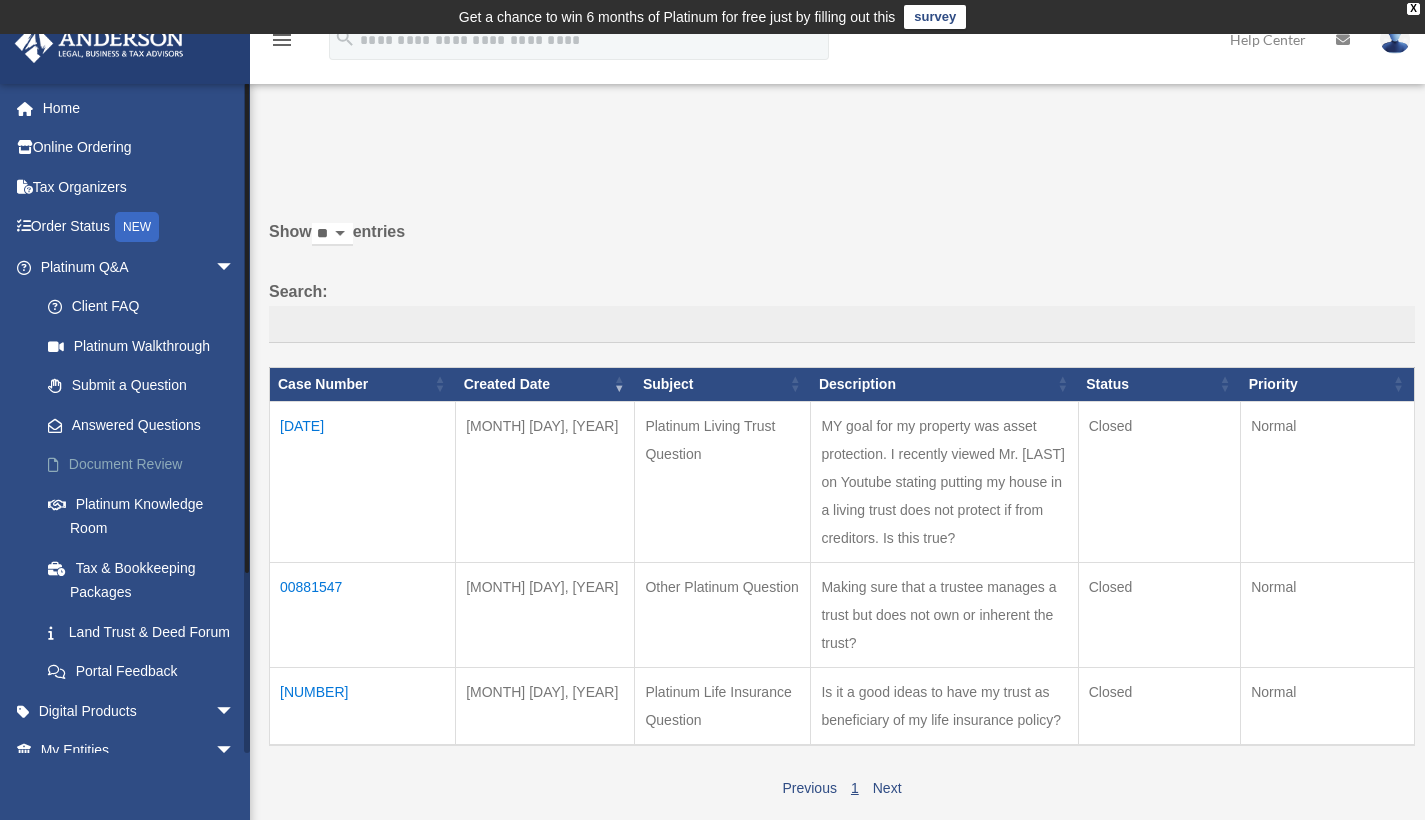 click on "Document Review" at bounding box center (146, 465) 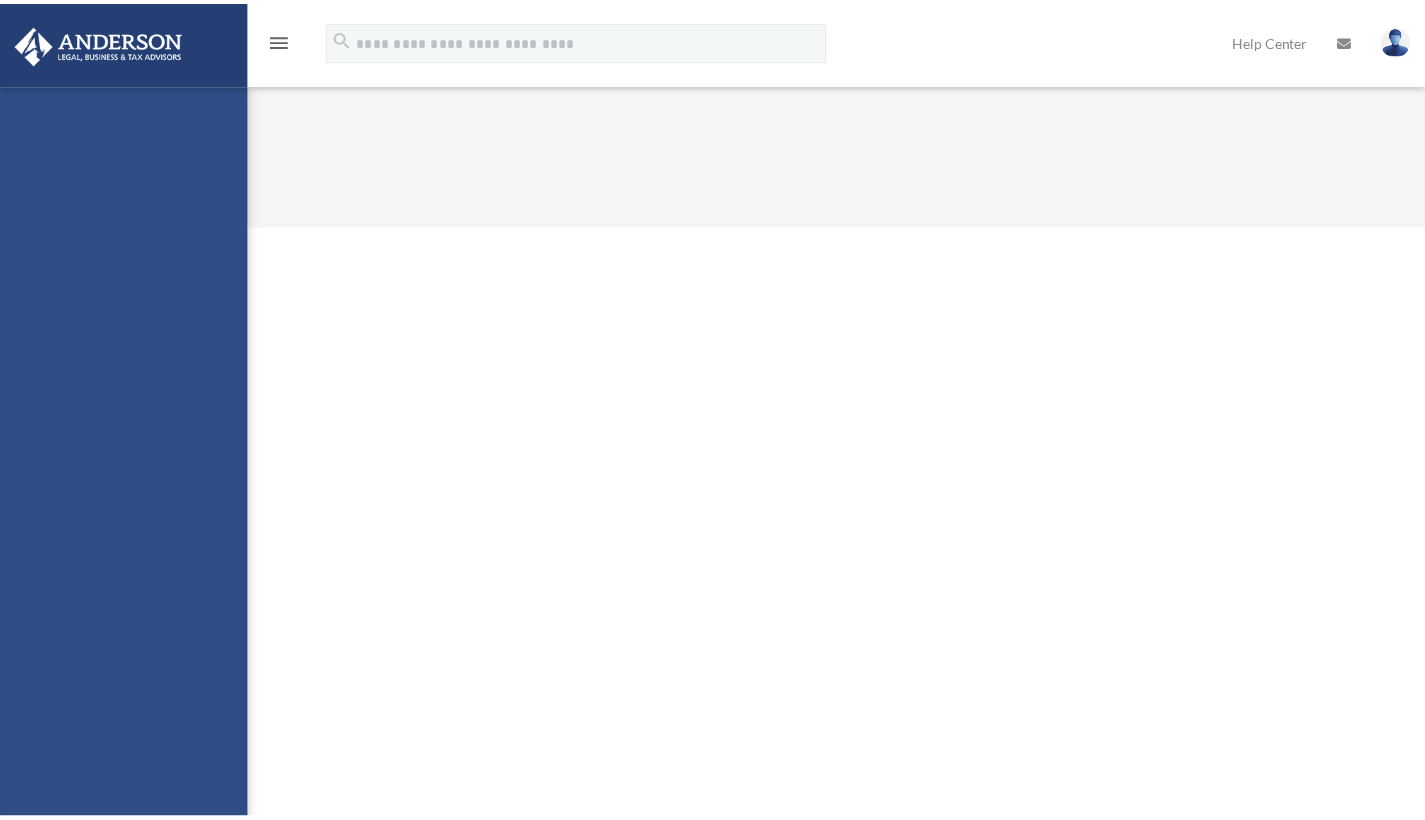 scroll, scrollTop: 0, scrollLeft: 0, axis: both 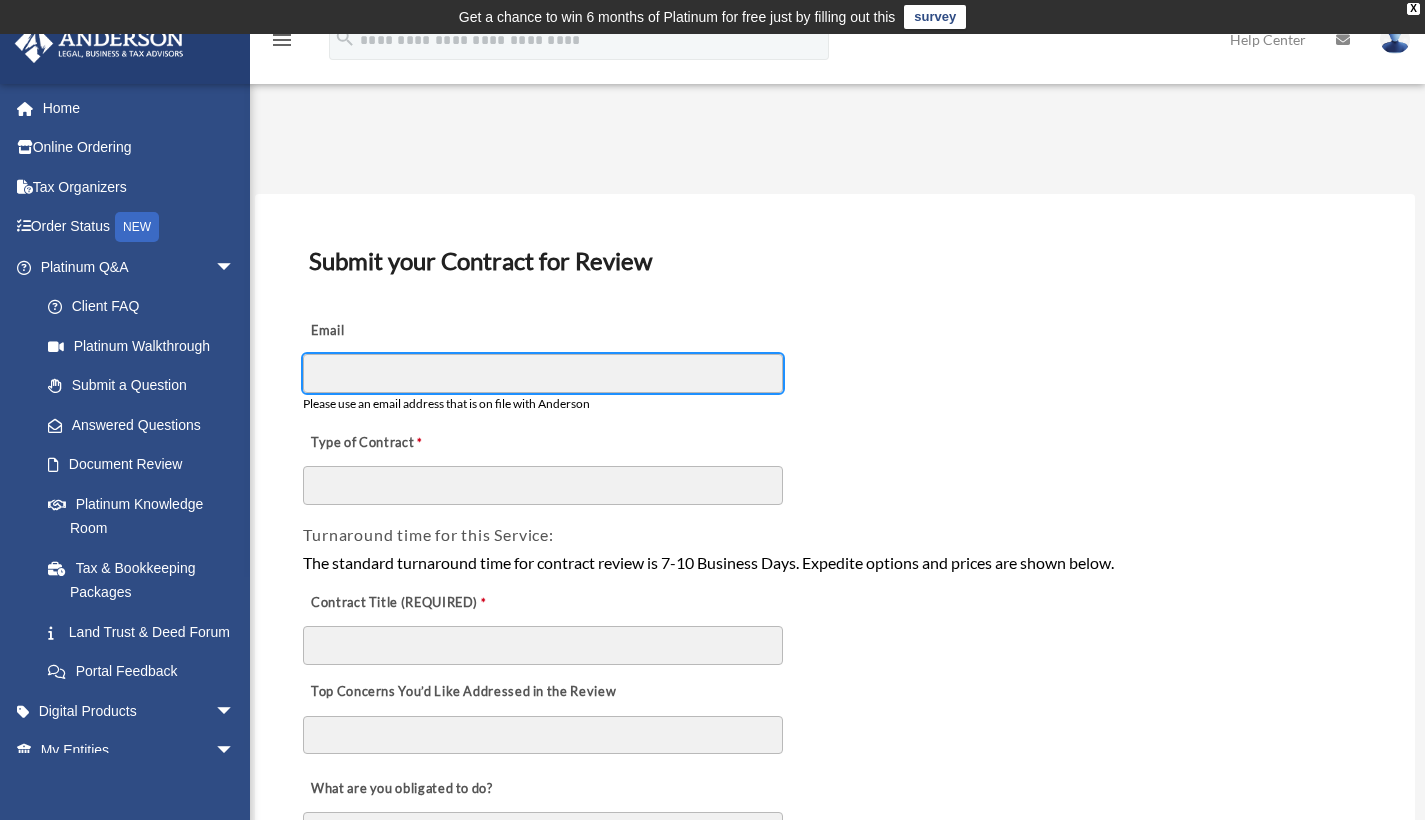type on "**********" 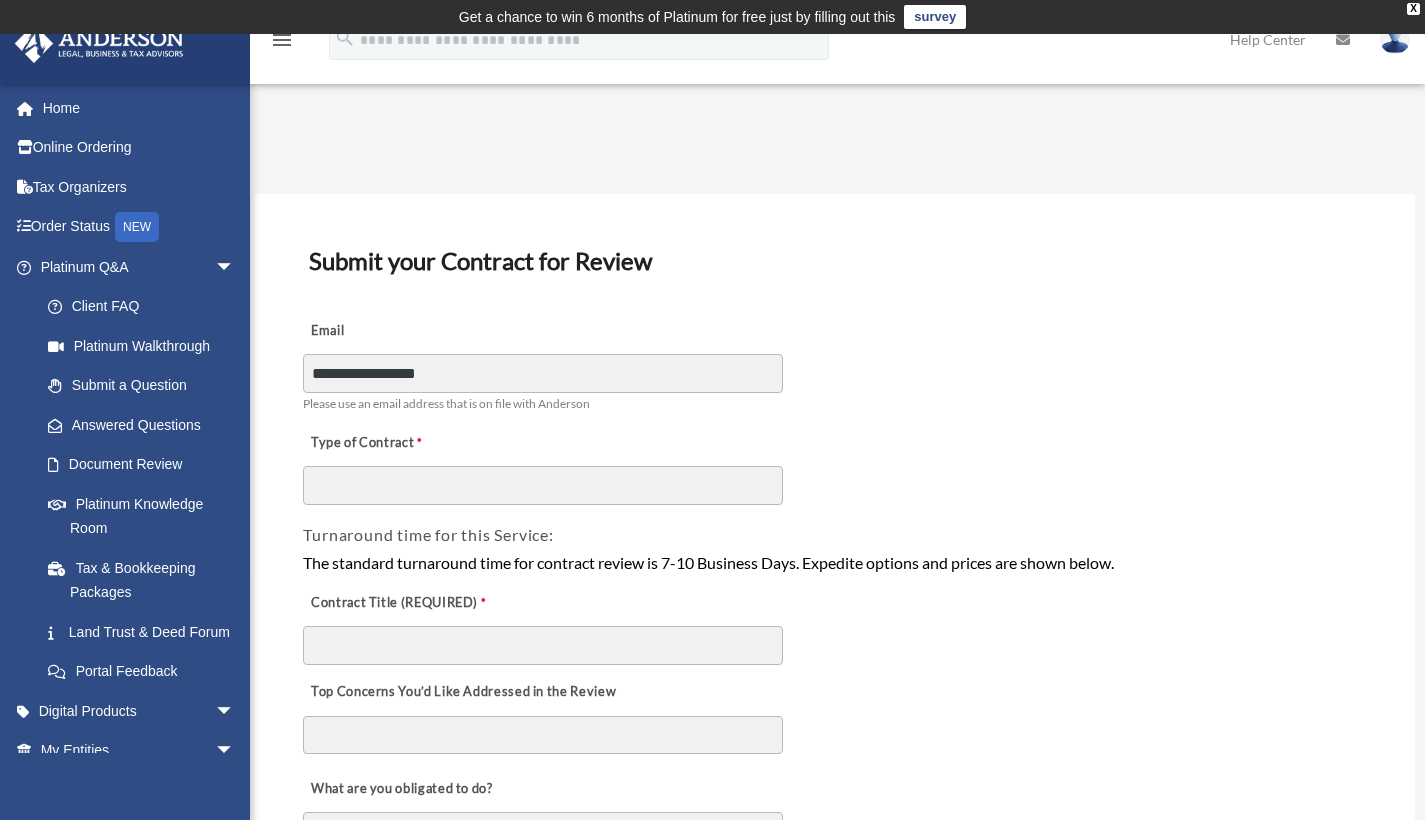 type on "*******" 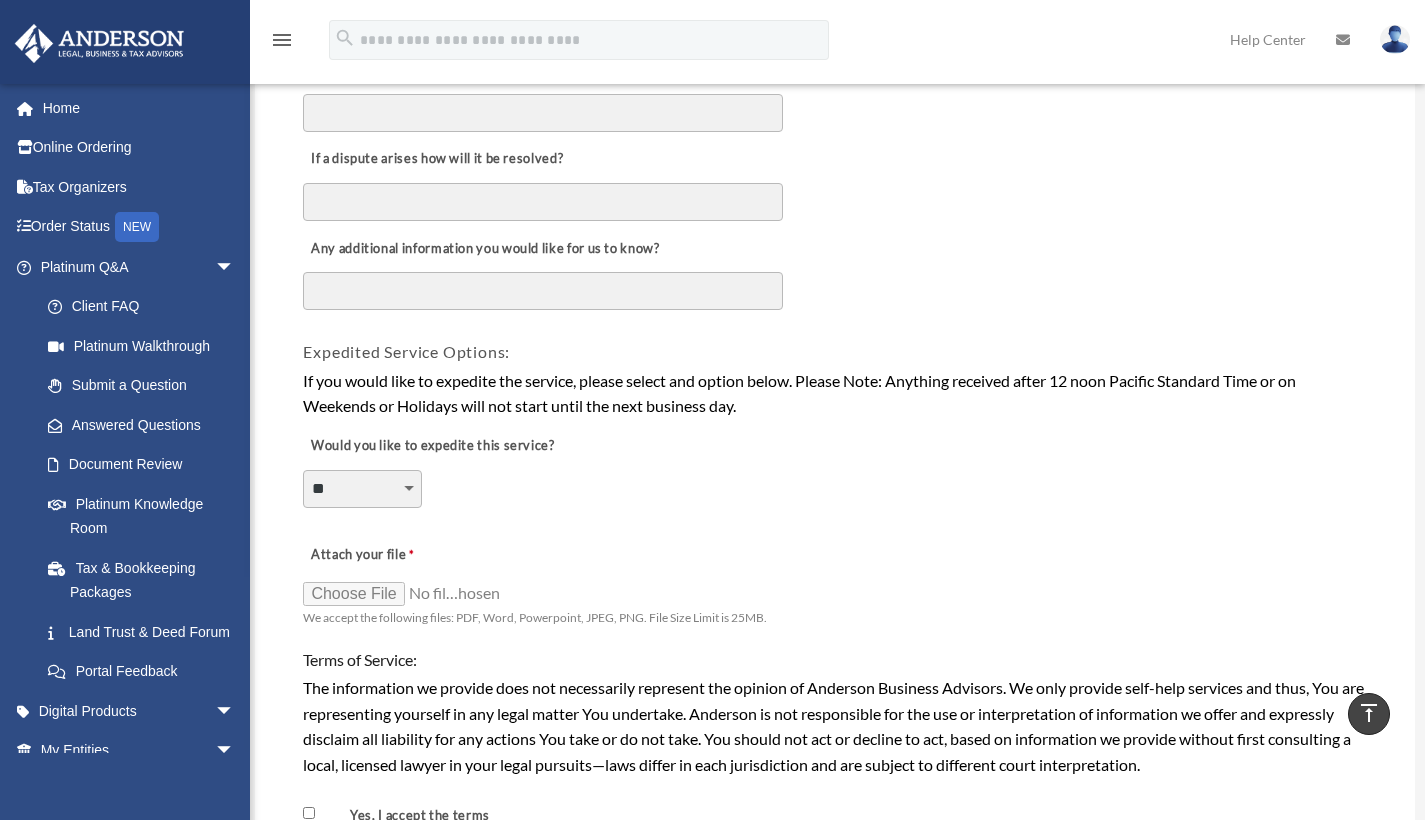 scroll, scrollTop: 1168, scrollLeft: 0, axis: vertical 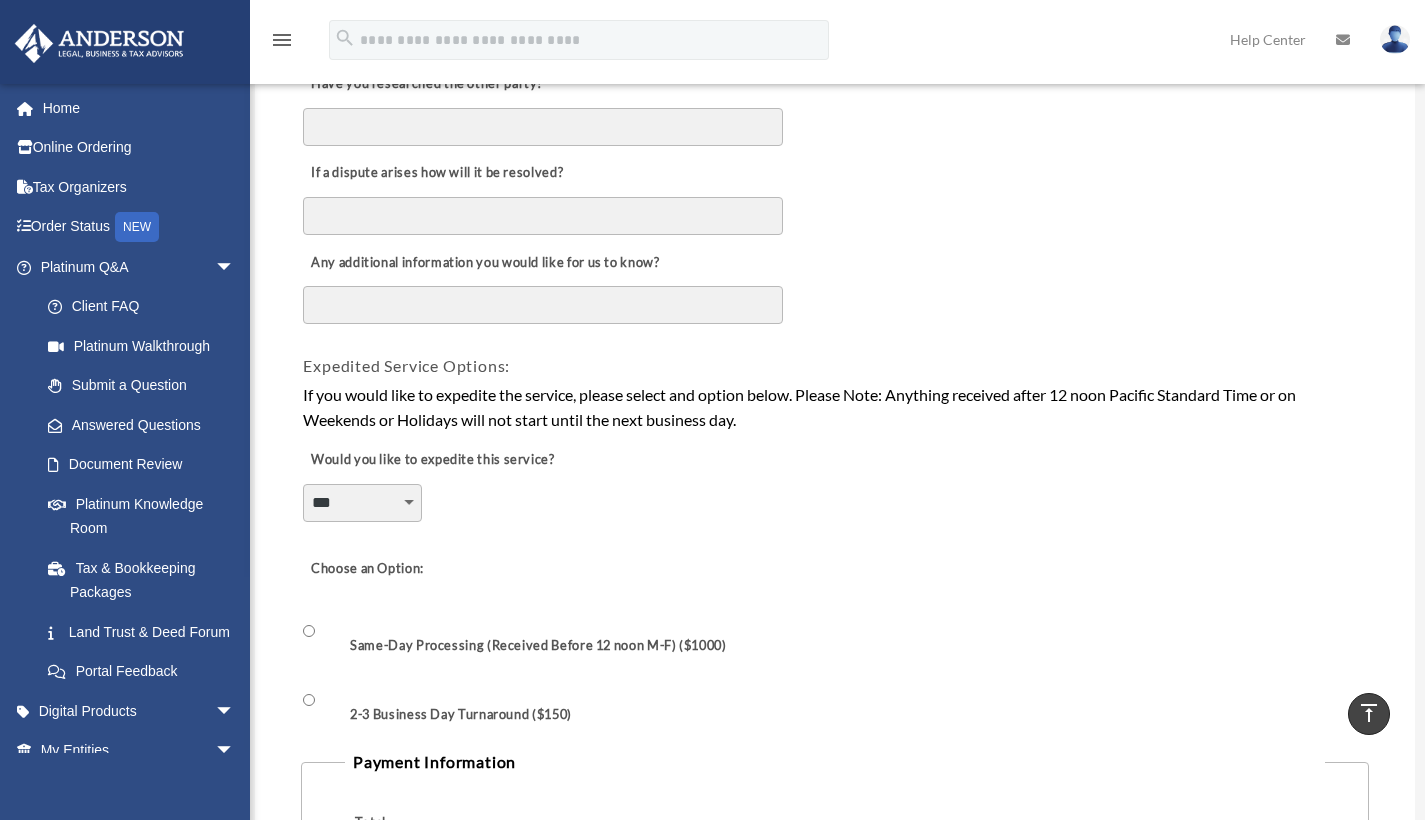 select on "********" 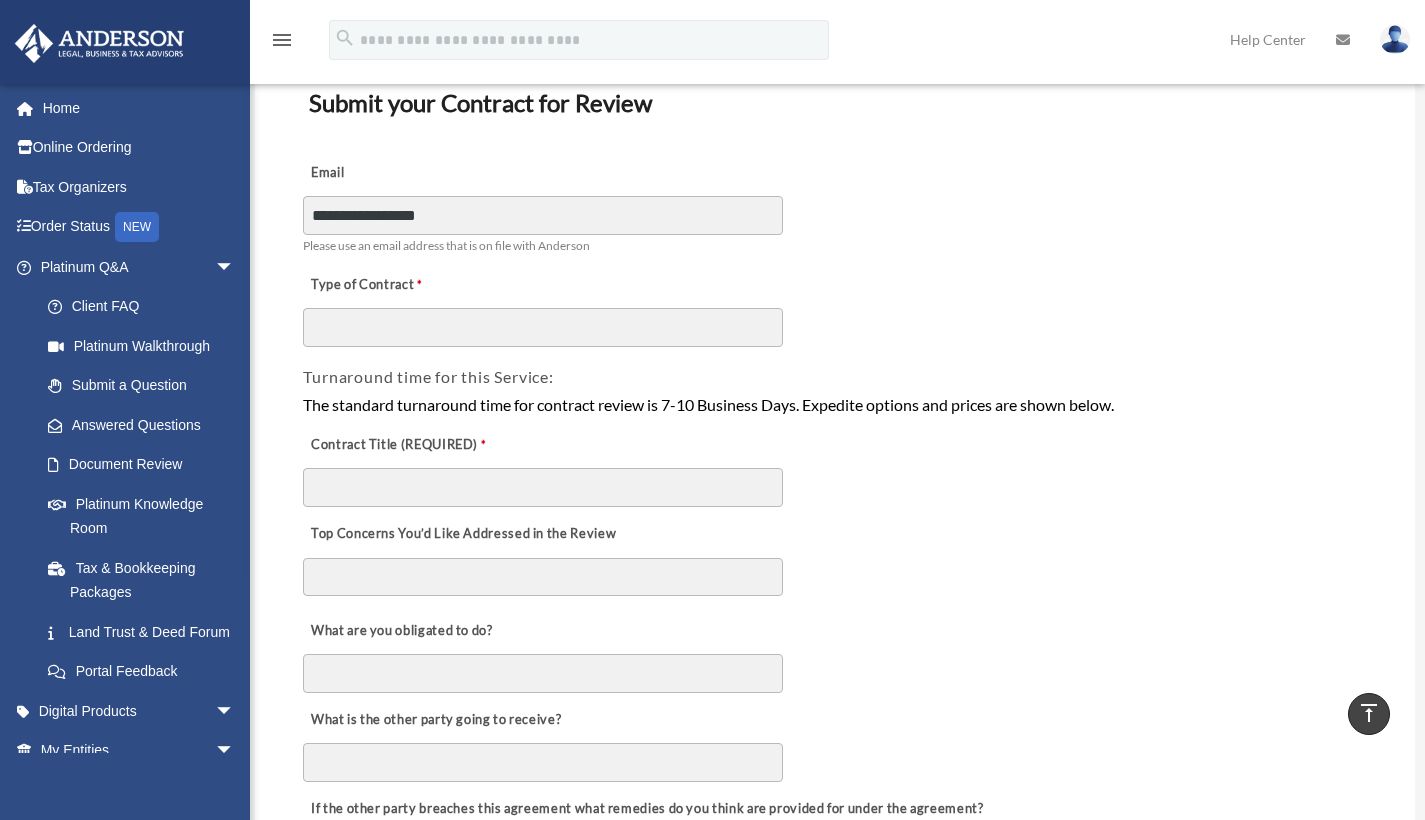 scroll, scrollTop: 141, scrollLeft: 0, axis: vertical 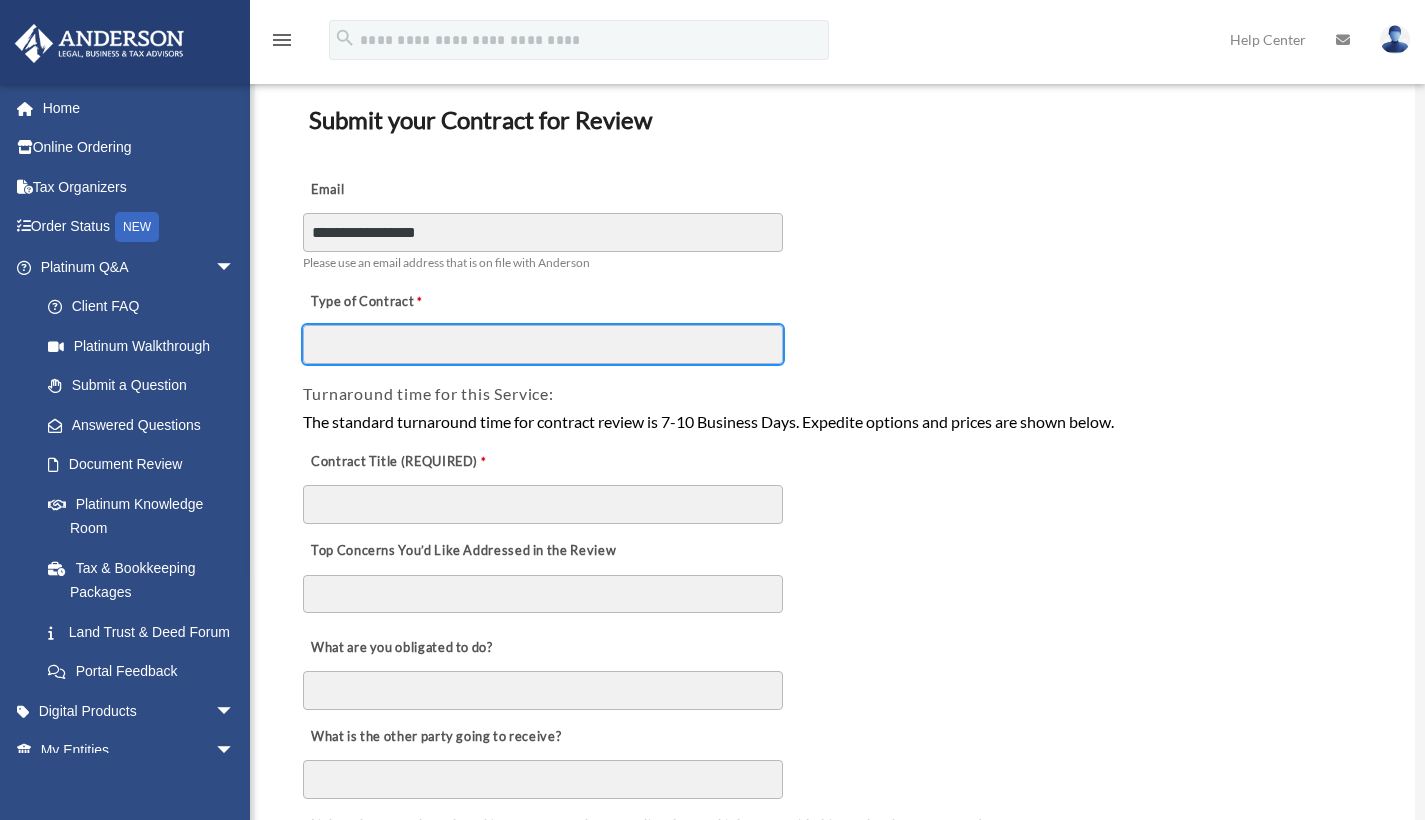 click on "Type of Contract" at bounding box center [543, 344] 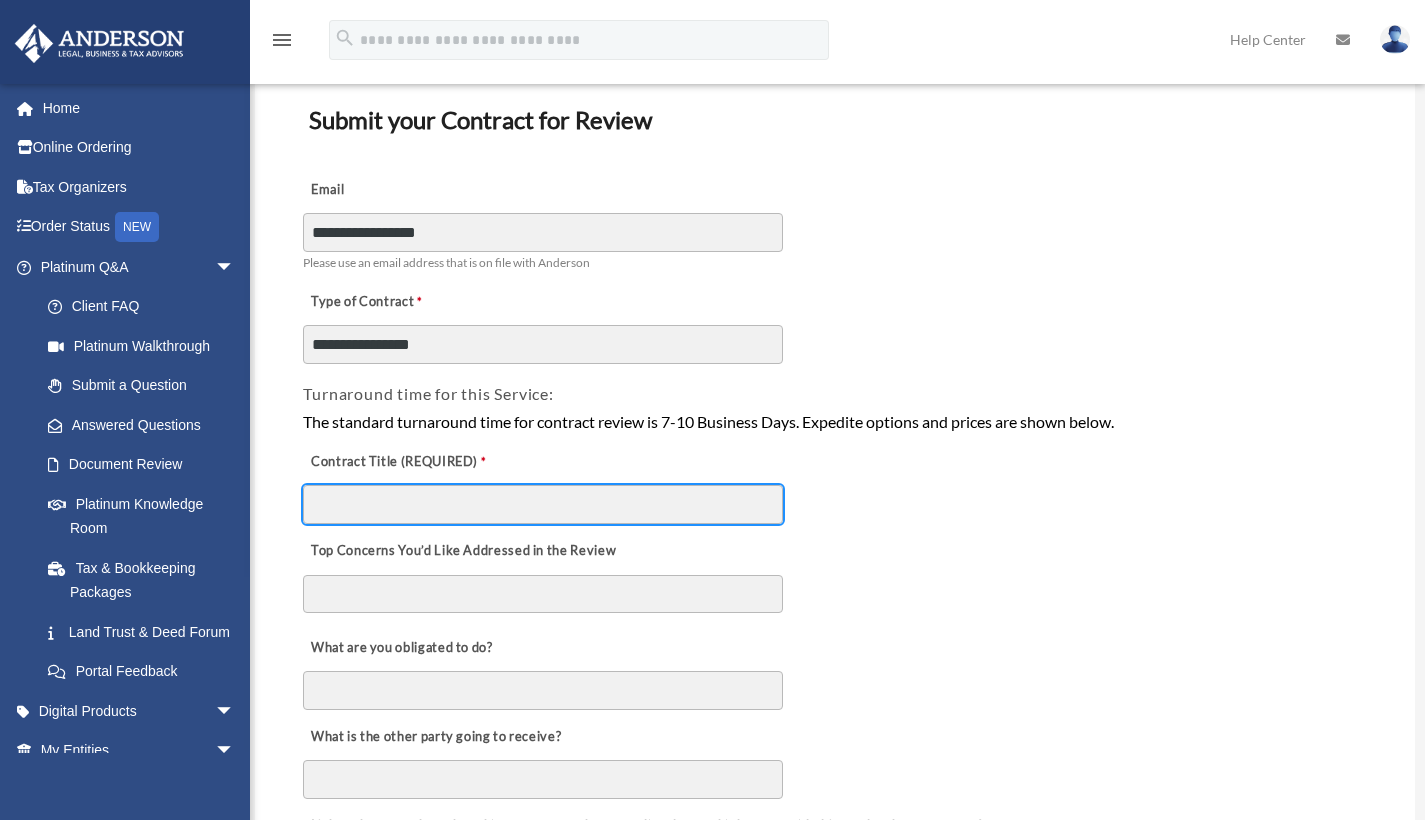 click on "Contract Title (REQUIRED)" at bounding box center [543, 504] 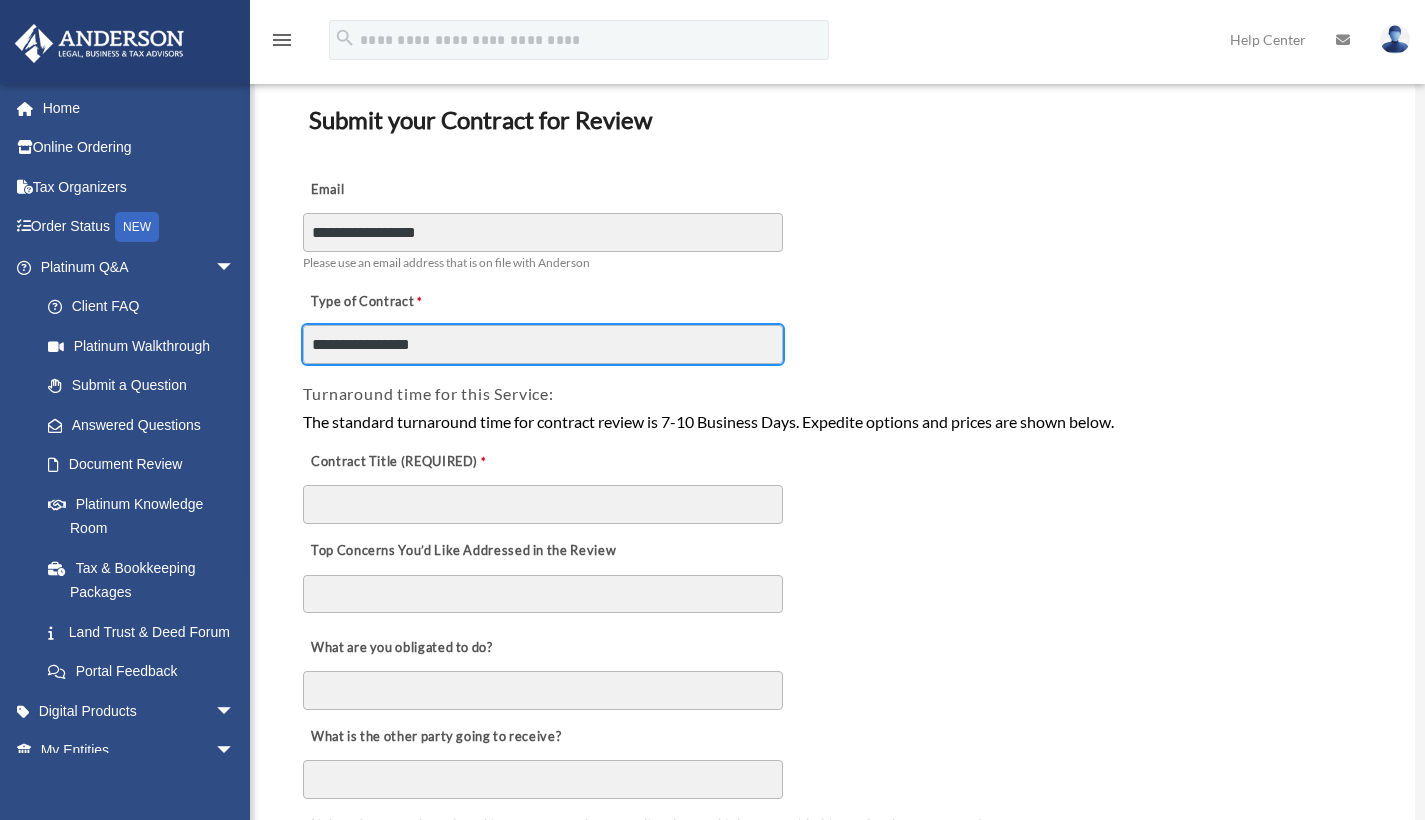 click on "**********" at bounding box center [543, 344] 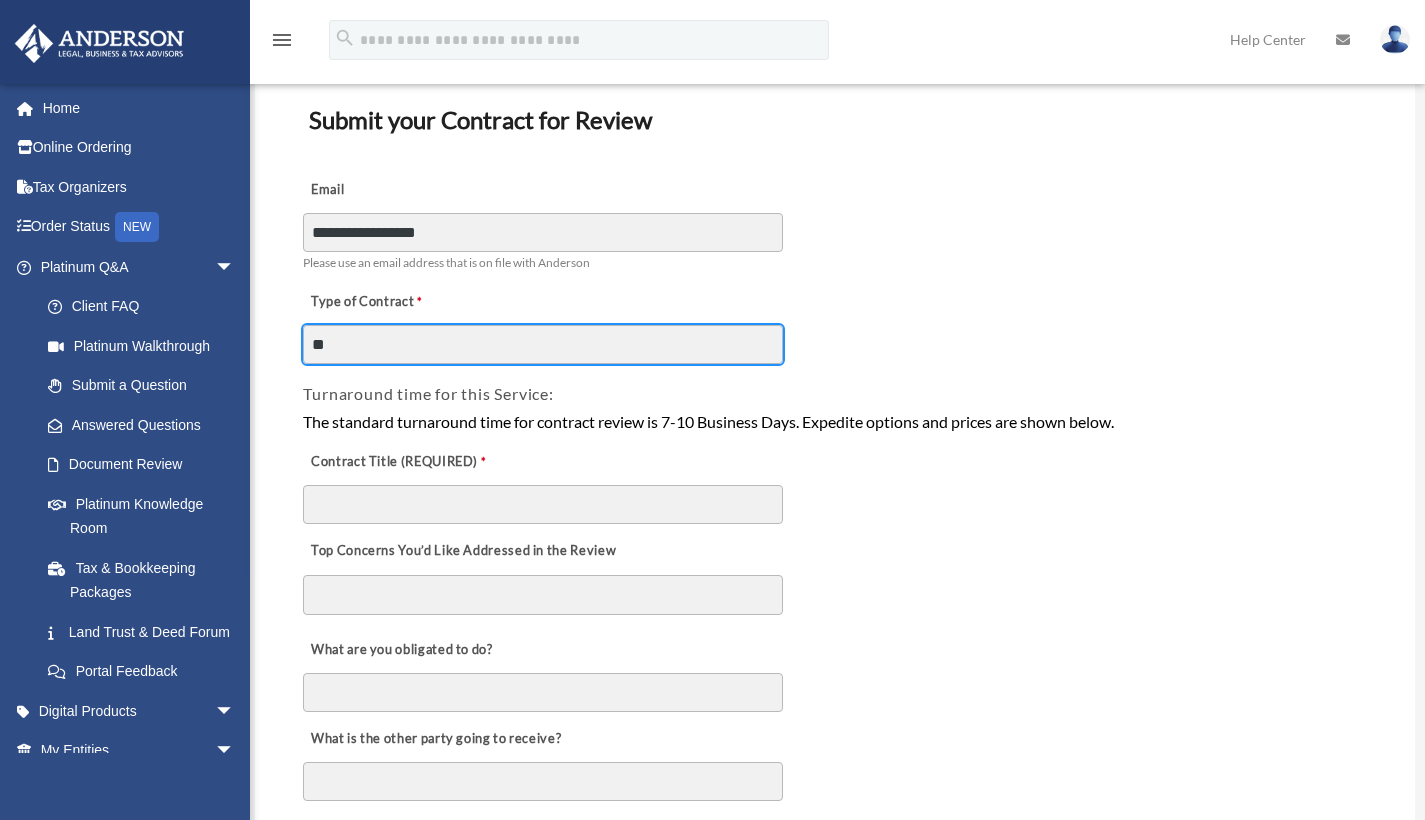 type on "*" 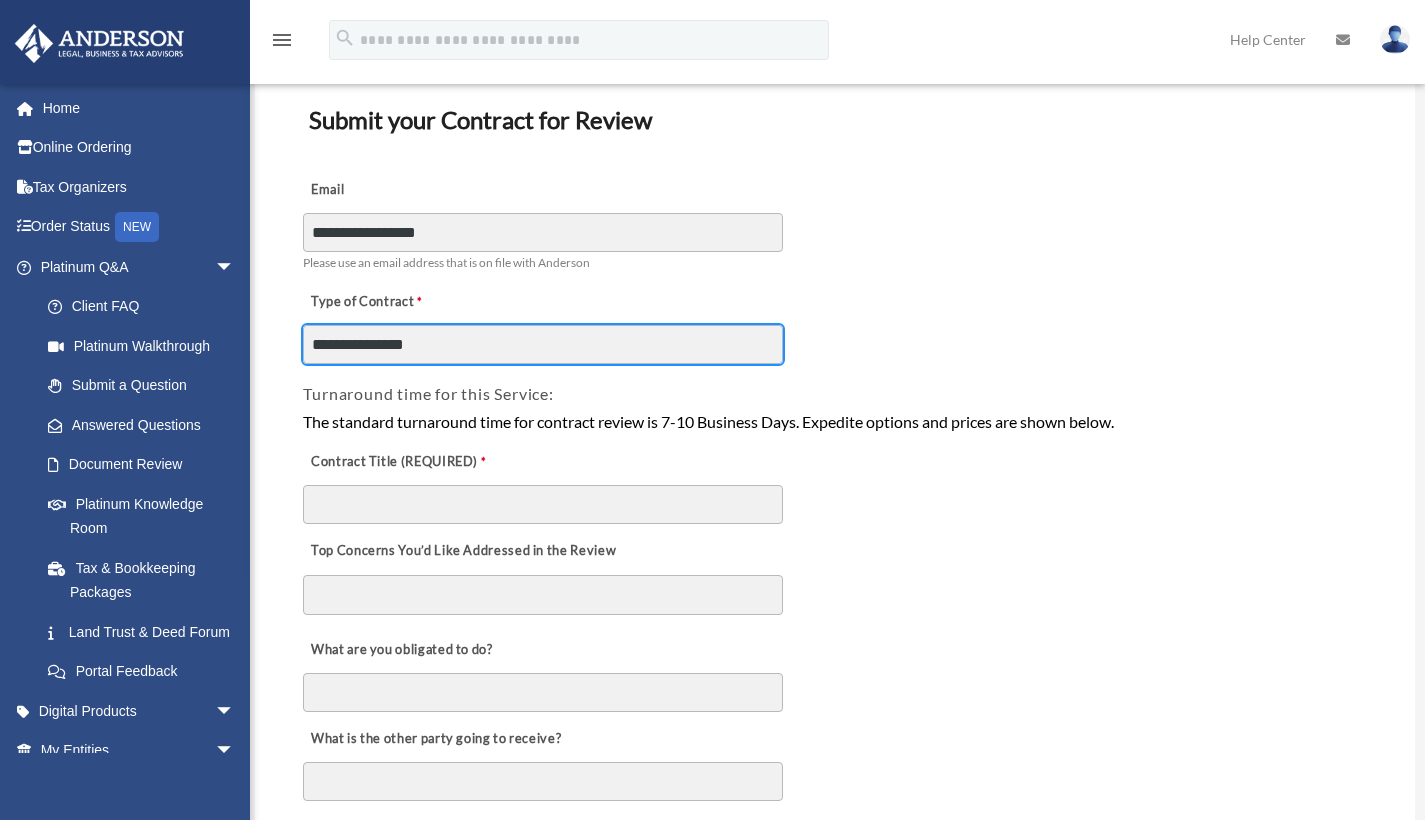 type on "**********" 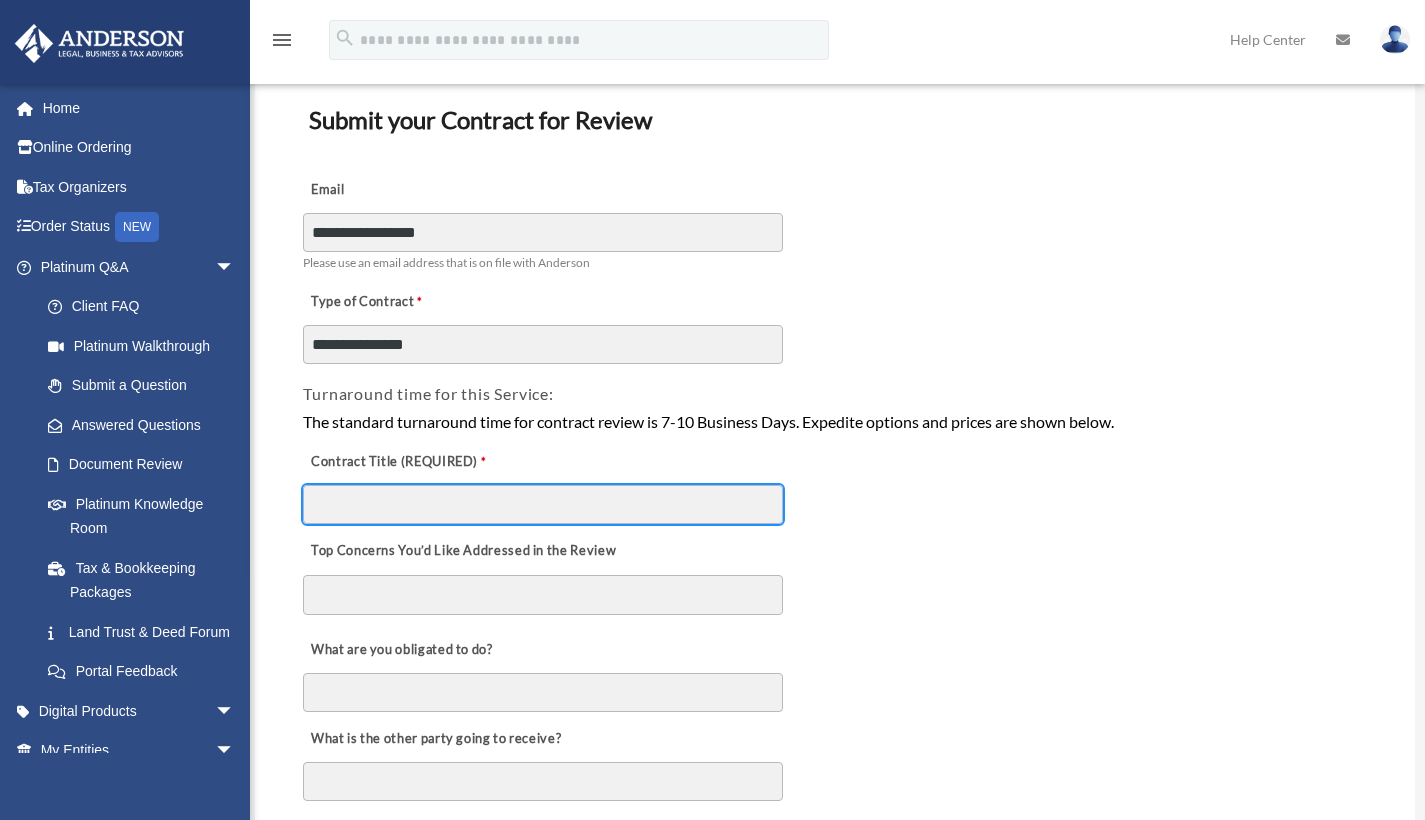 click on "Contract Title (REQUIRED)" at bounding box center [543, 504] 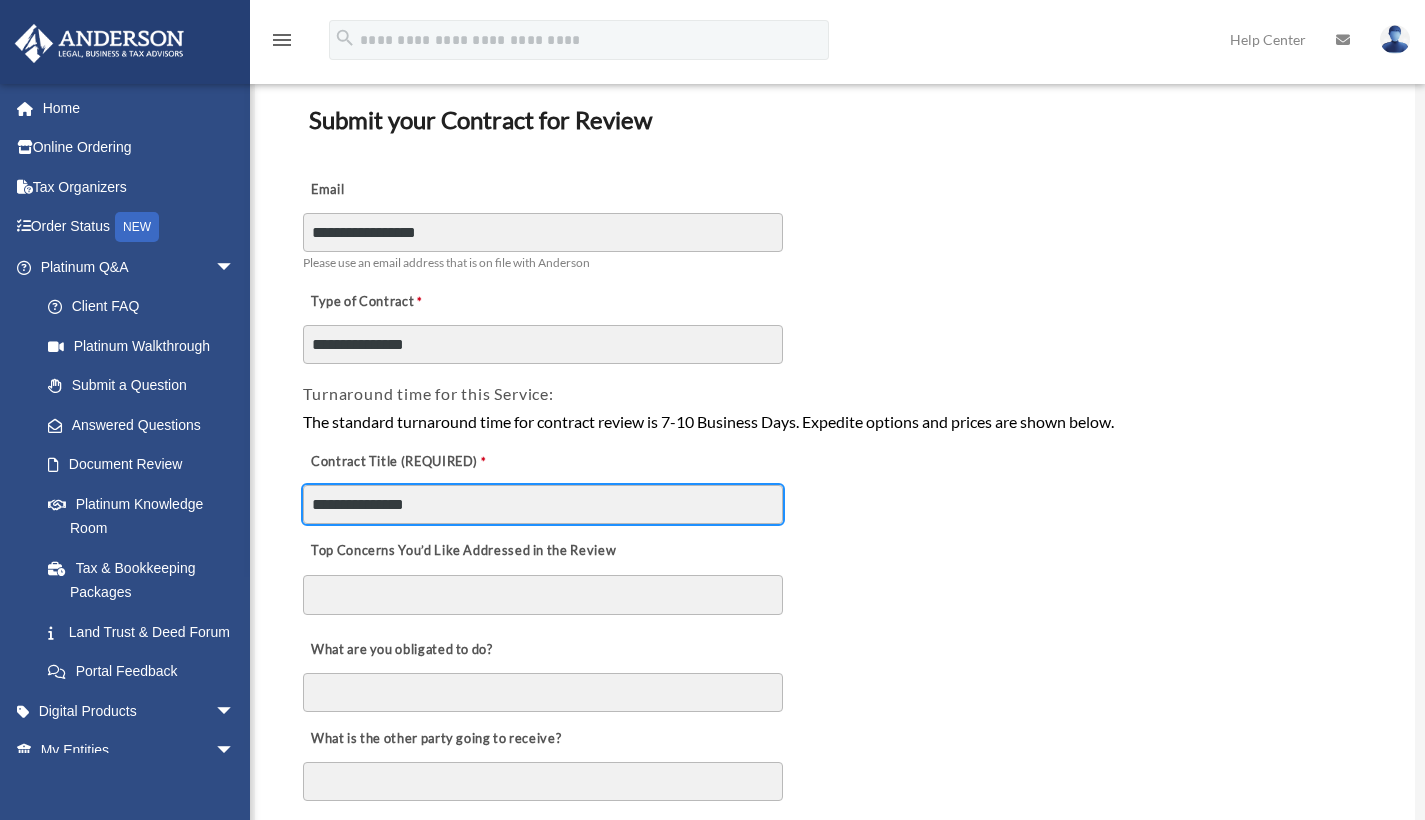 type on "**********" 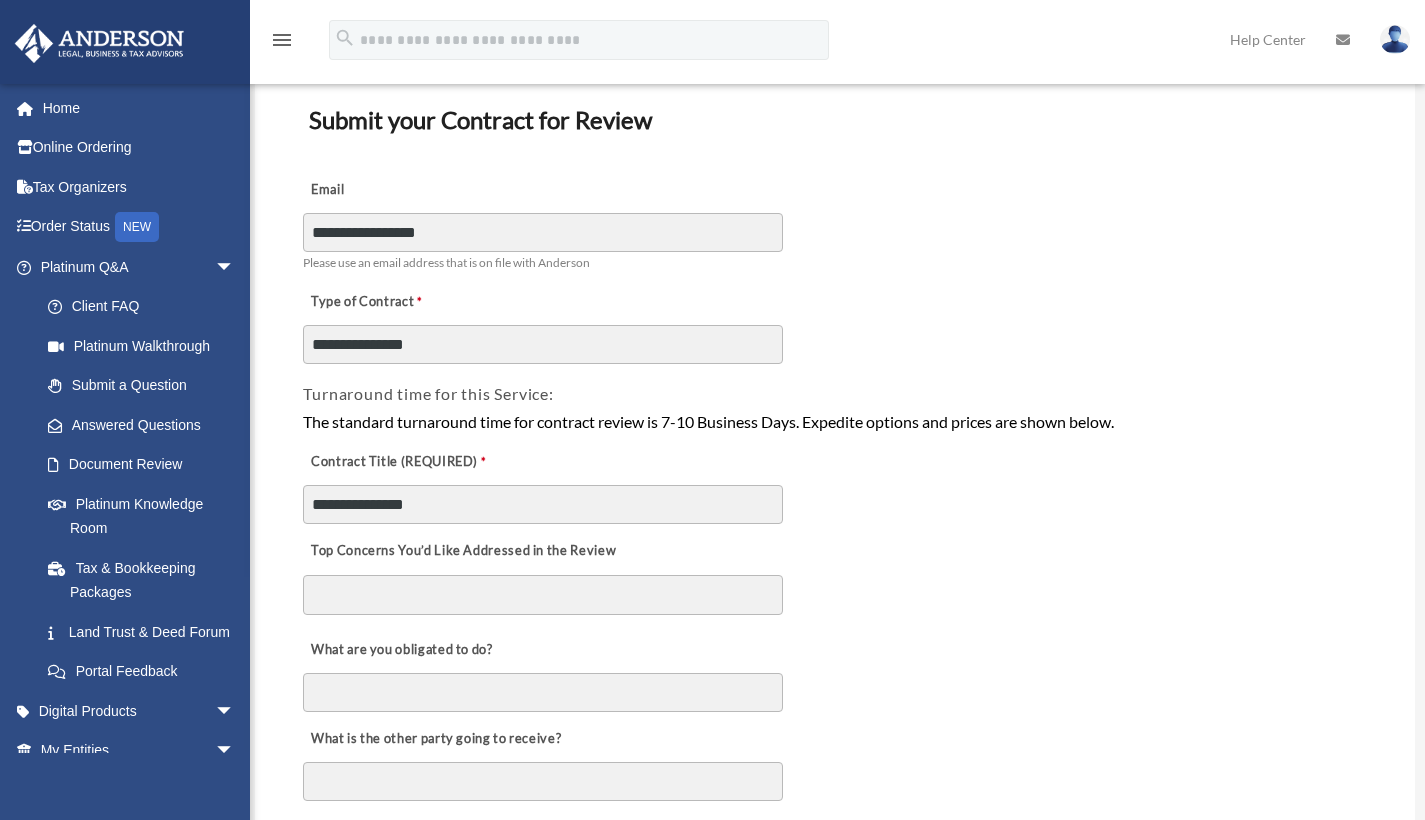 click on "Top Concerns You’d Like Addressed in the Review" at bounding box center (543, 595) 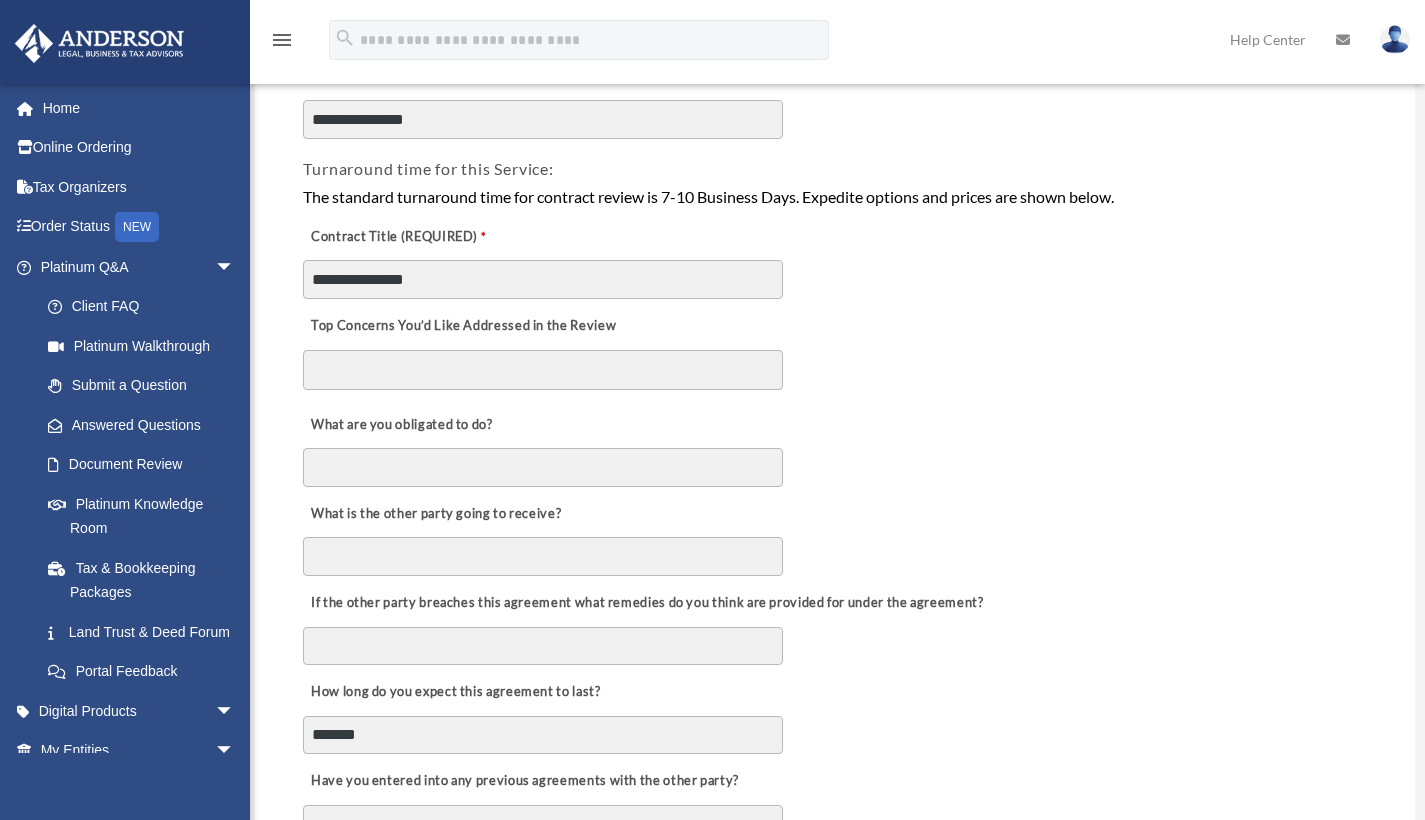 scroll, scrollTop: 383, scrollLeft: 0, axis: vertical 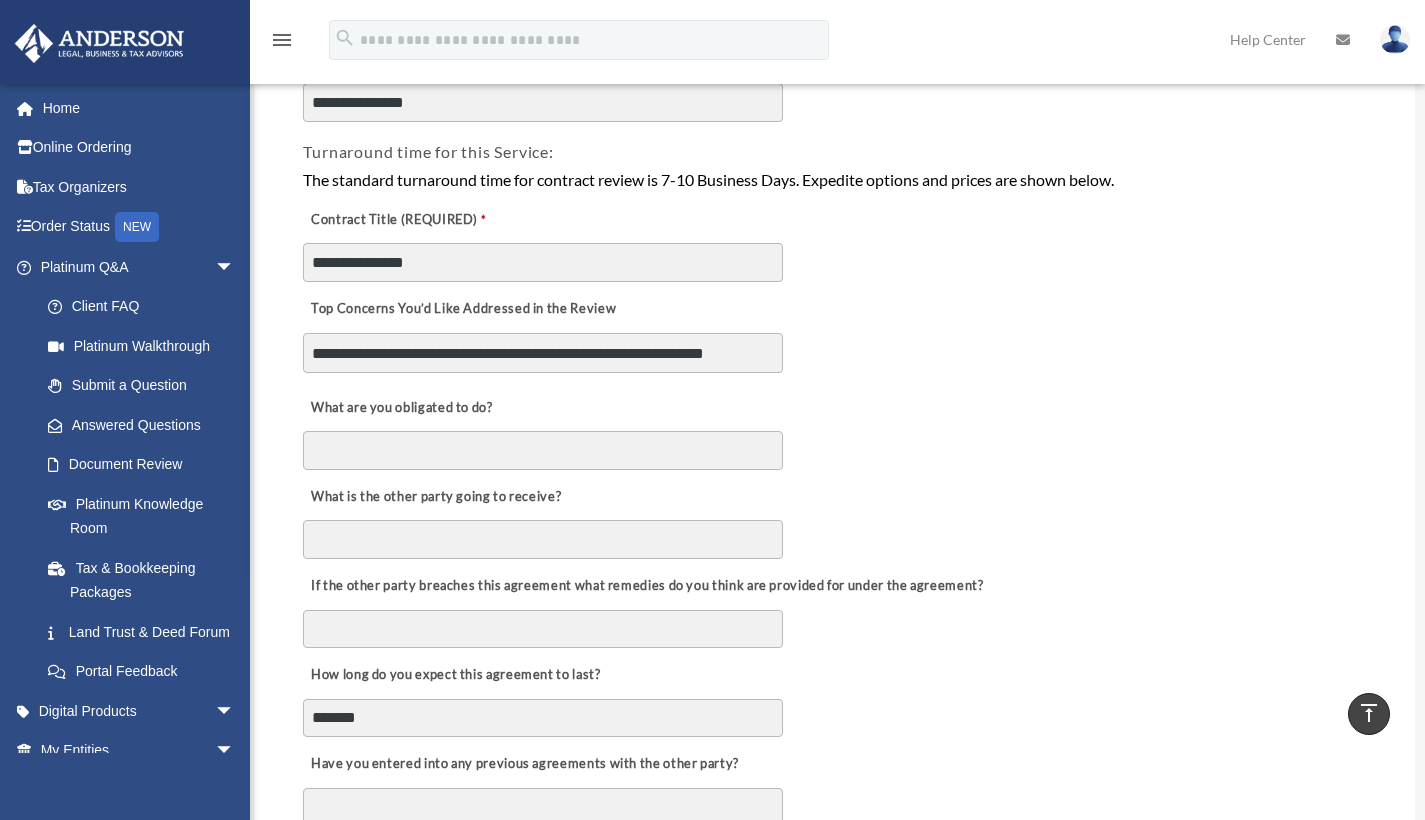 type on "**********" 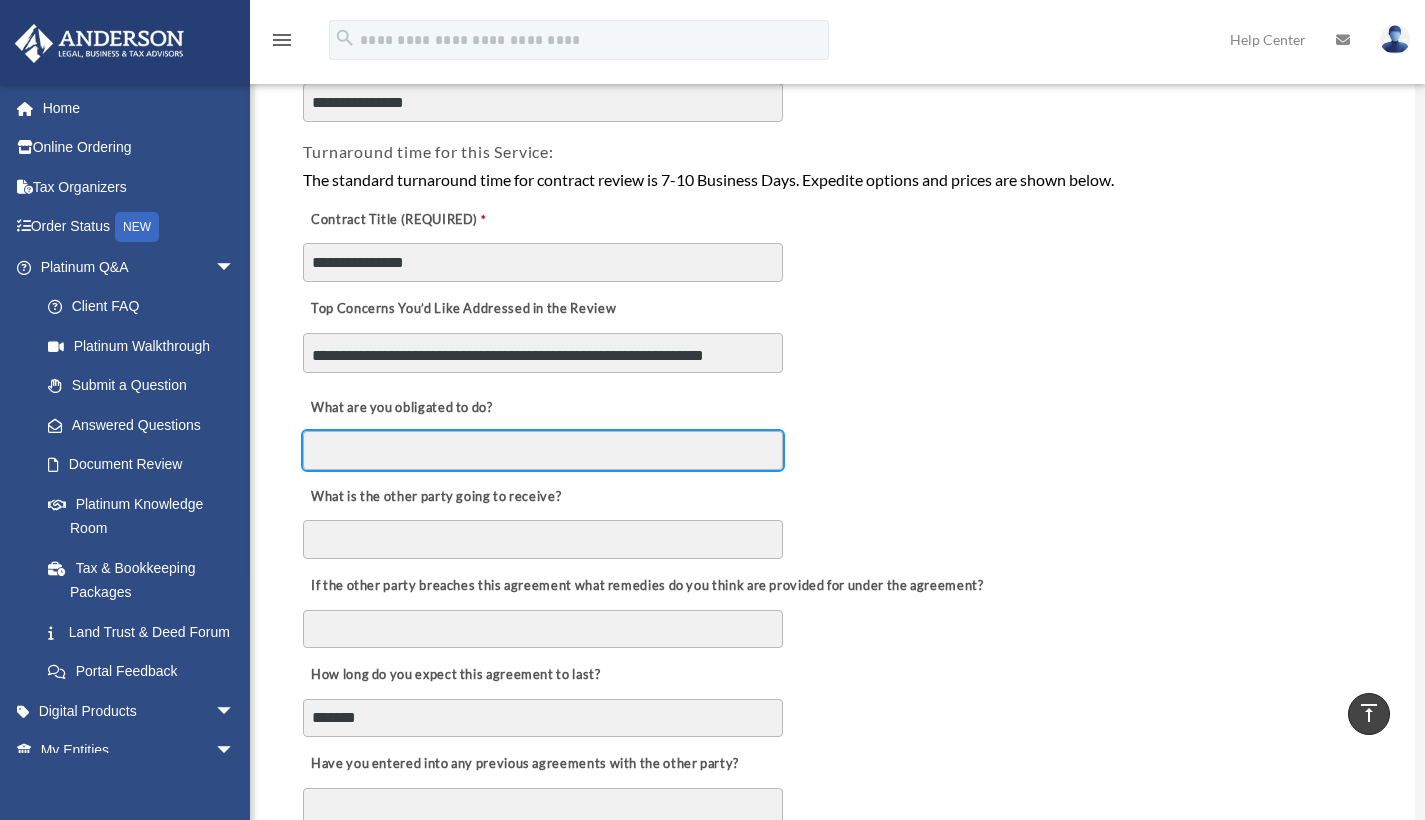 click on "What are you obligated to do?" at bounding box center [543, 450] 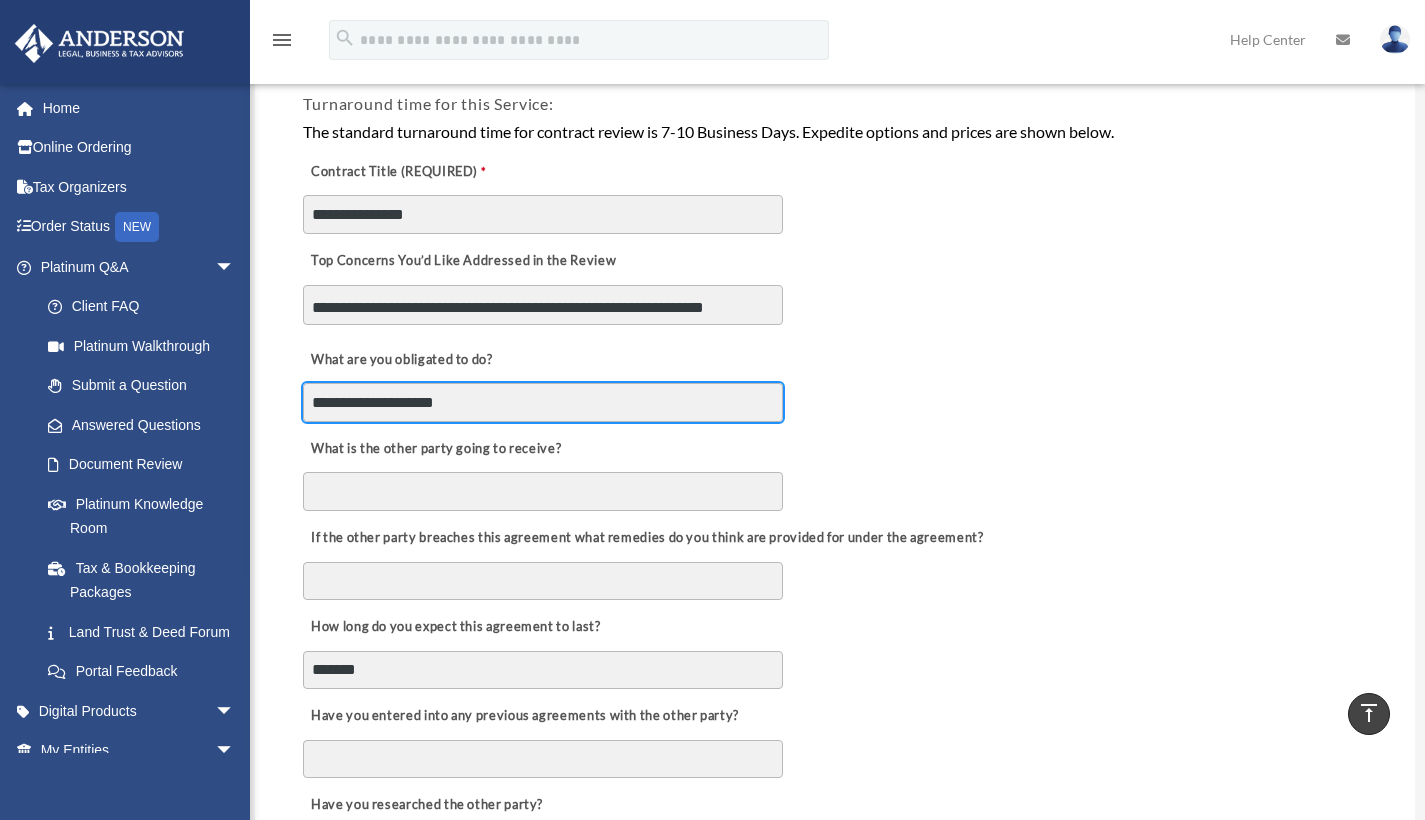 scroll, scrollTop: 473, scrollLeft: 0, axis: vertical 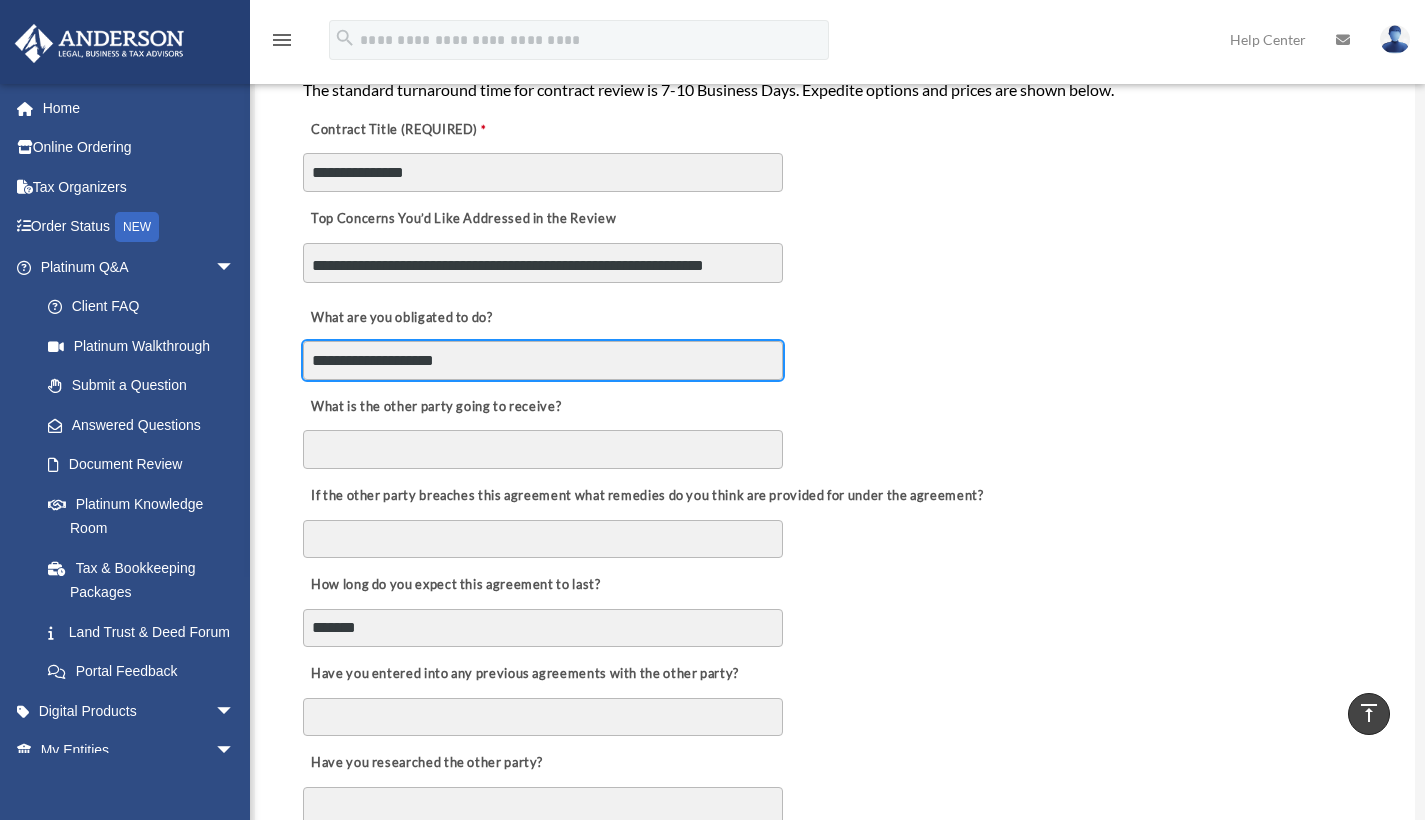 type on "**********" 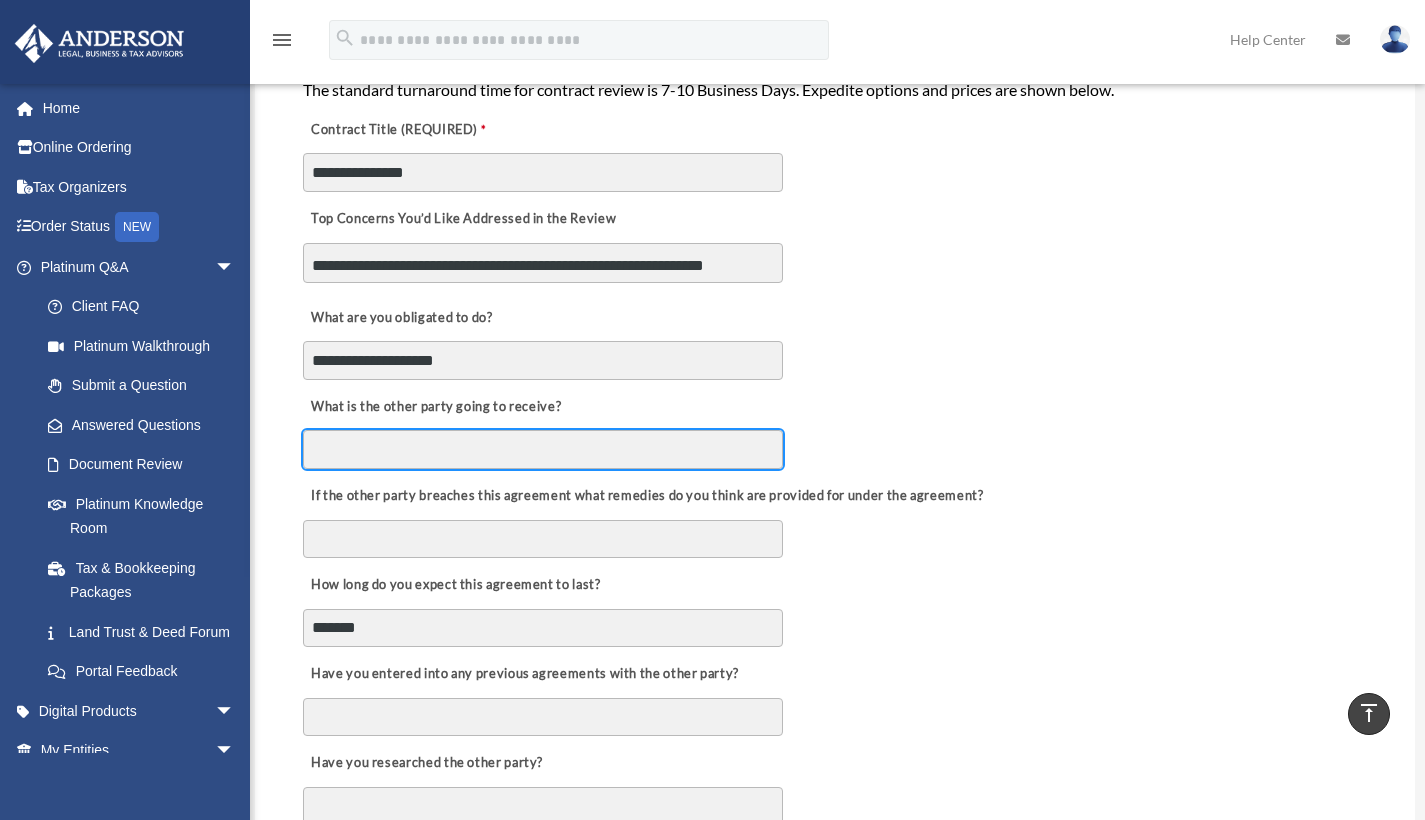click on "What is the other party going to receive?" at bounding box center (543, 449) 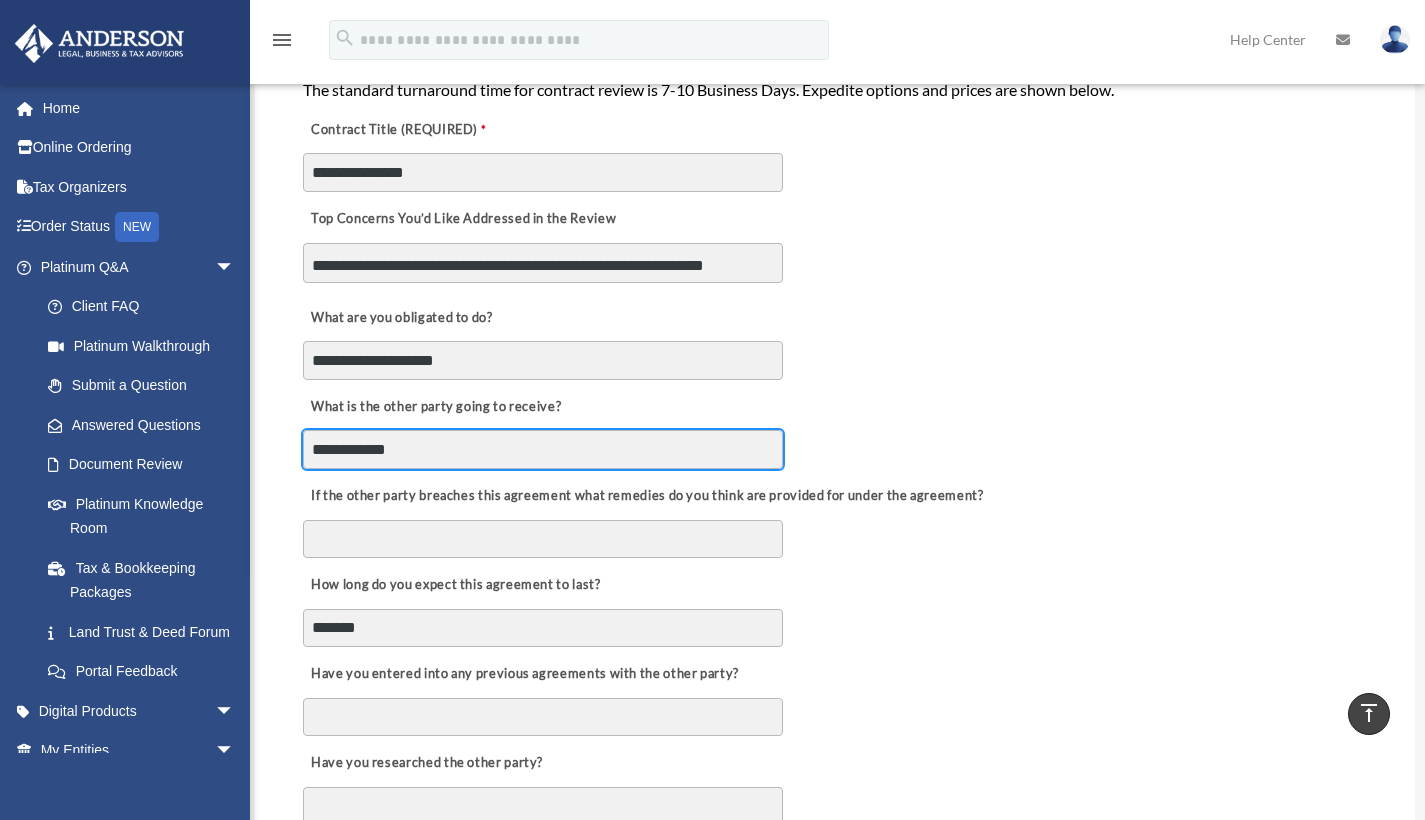 type on "**********" 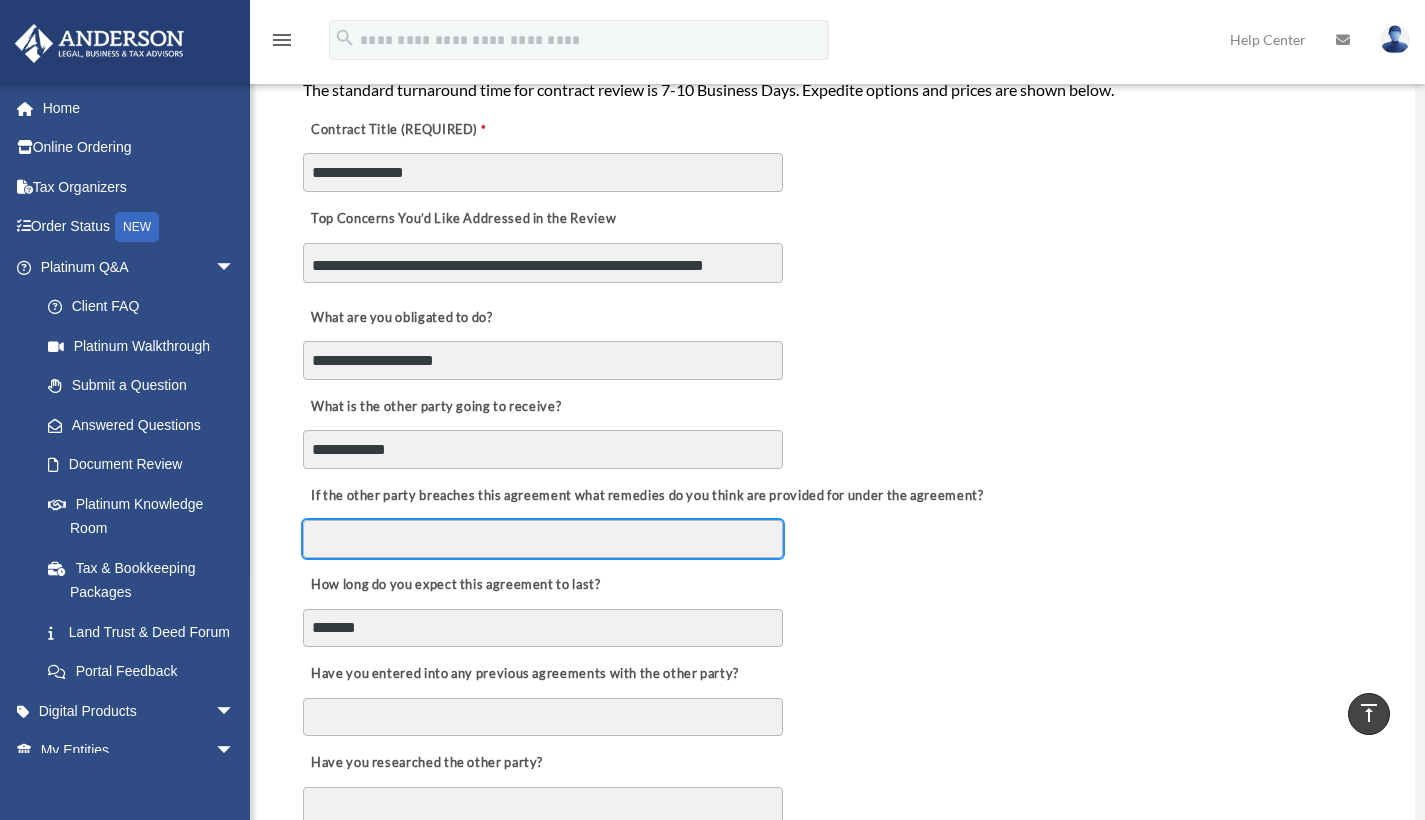 click on "If the other party breaches this agreement what remedies do you think are provided for under the agreement?" at bounding box center [543, 539] 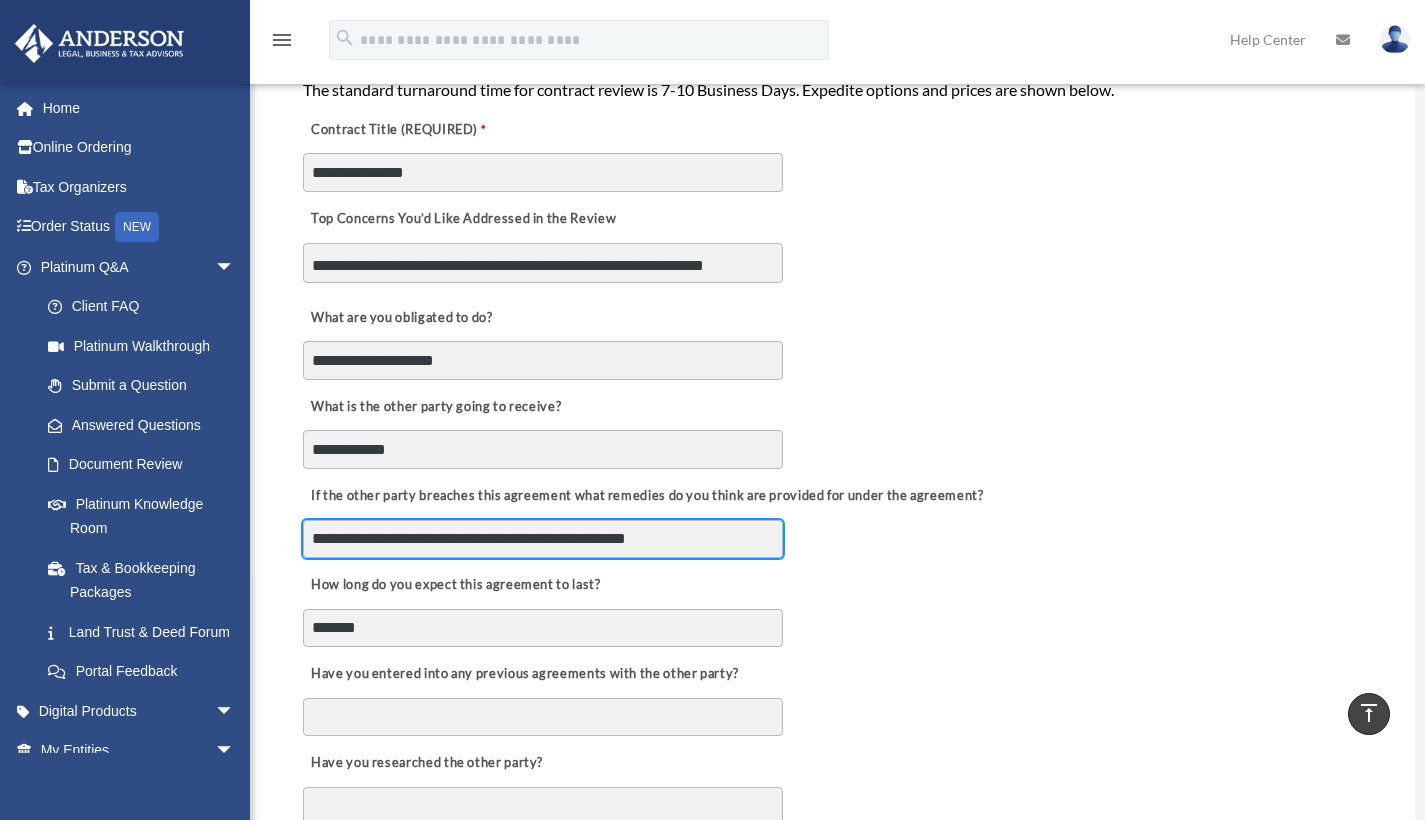 type on "**********" 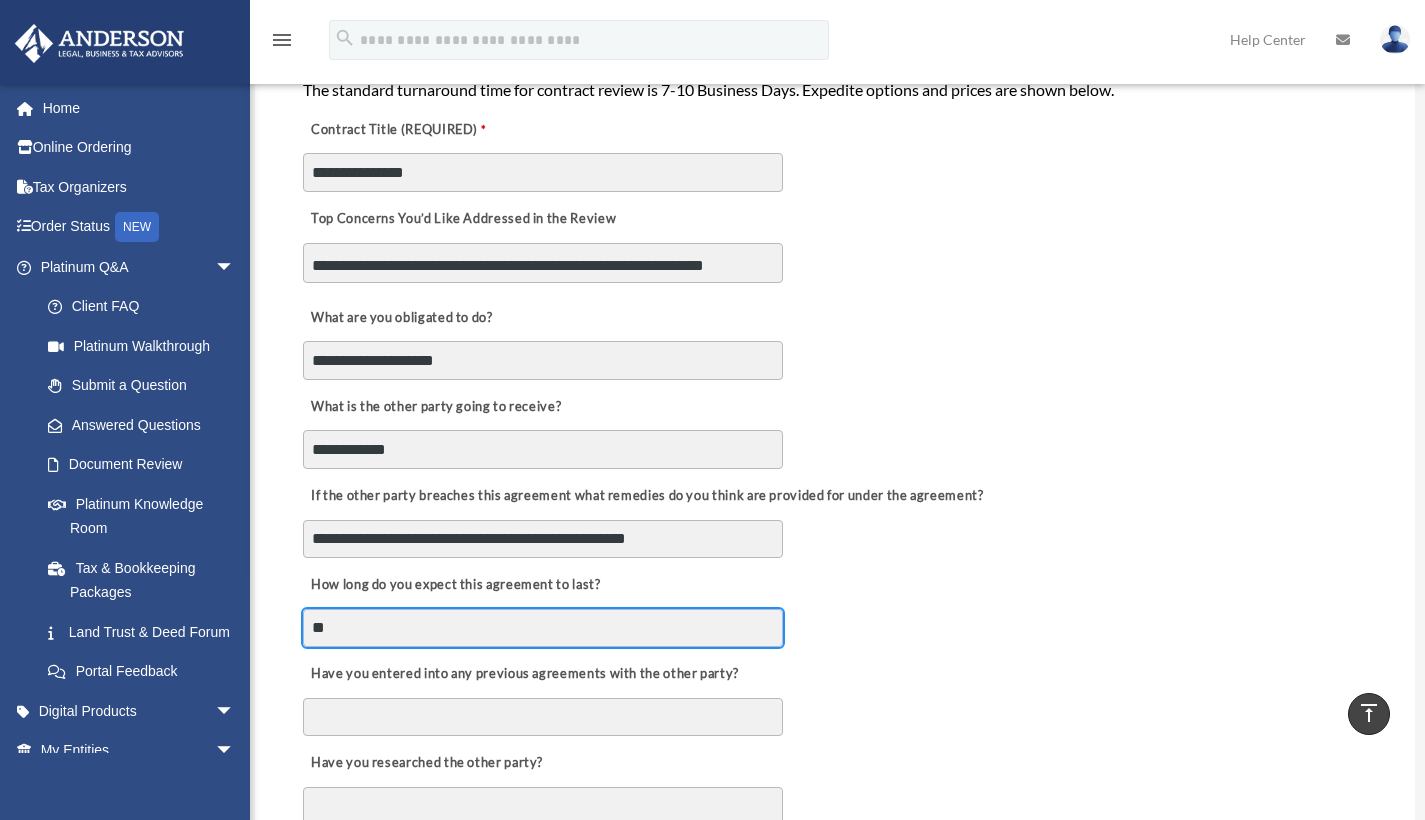 type on "*" 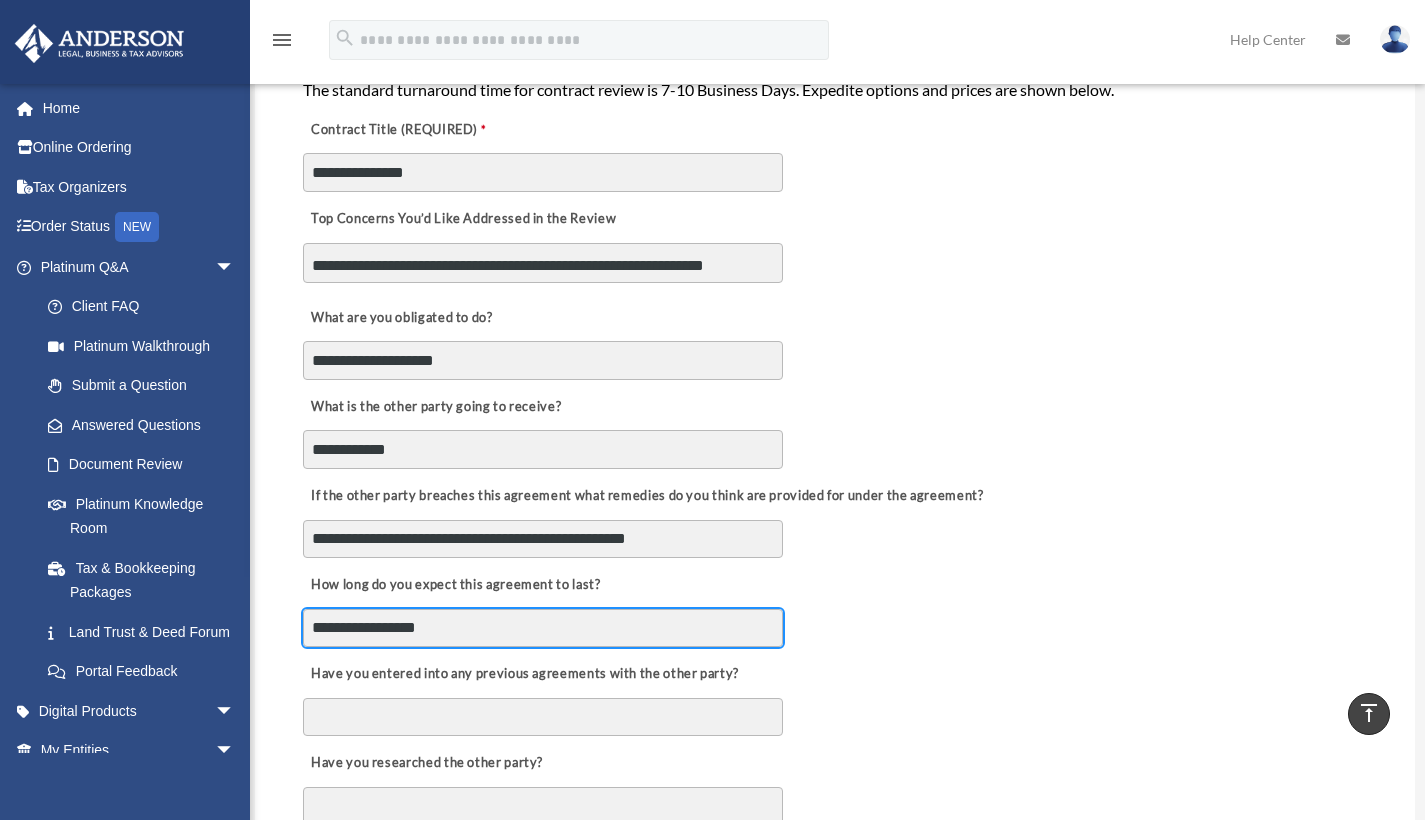 type on "**********" 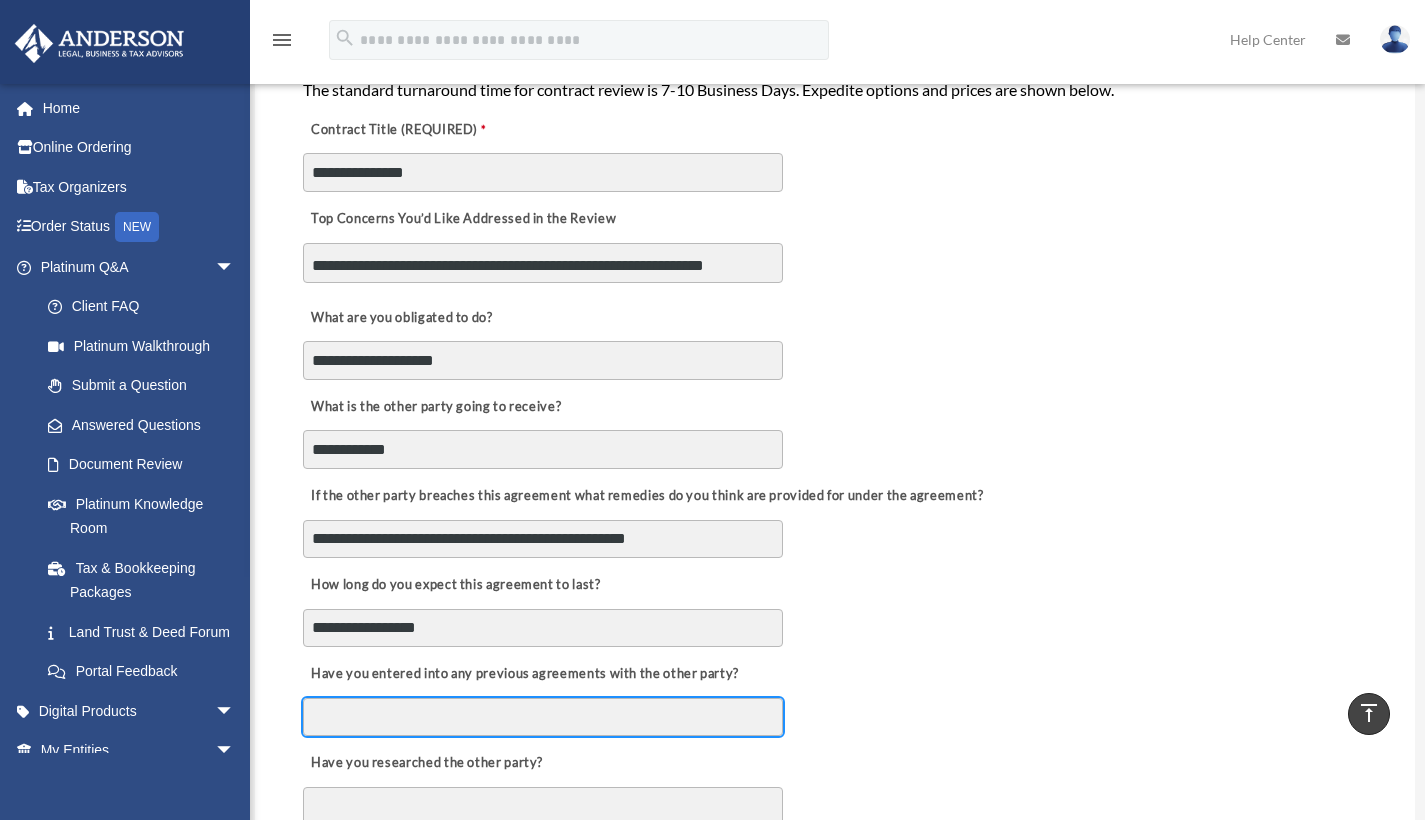 click on "Have you entered into any previous agreements with the other party?" at bounding box center (543, 717) 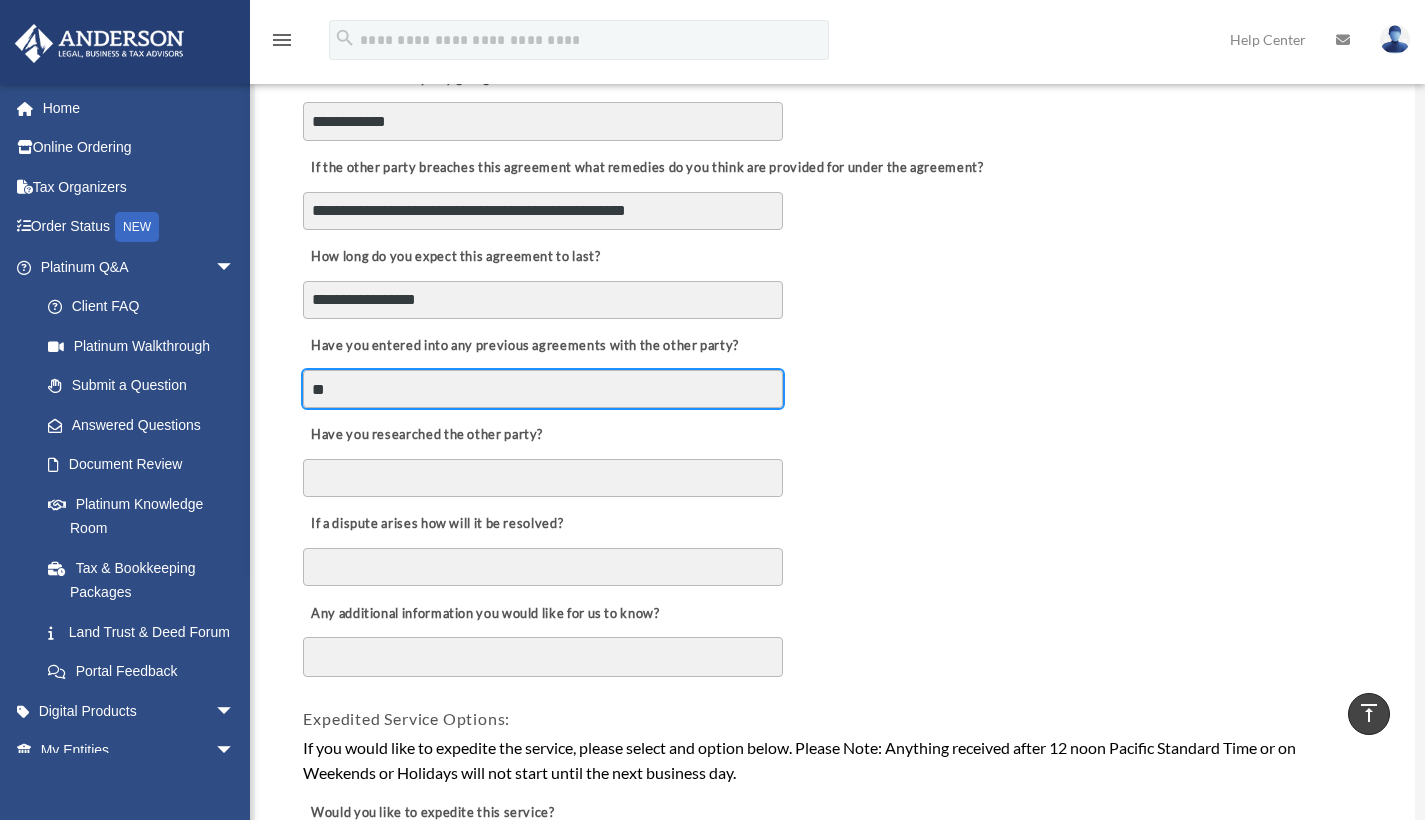 scroll, scrollTop: 932, scrollLeft: 0, axis: vertical 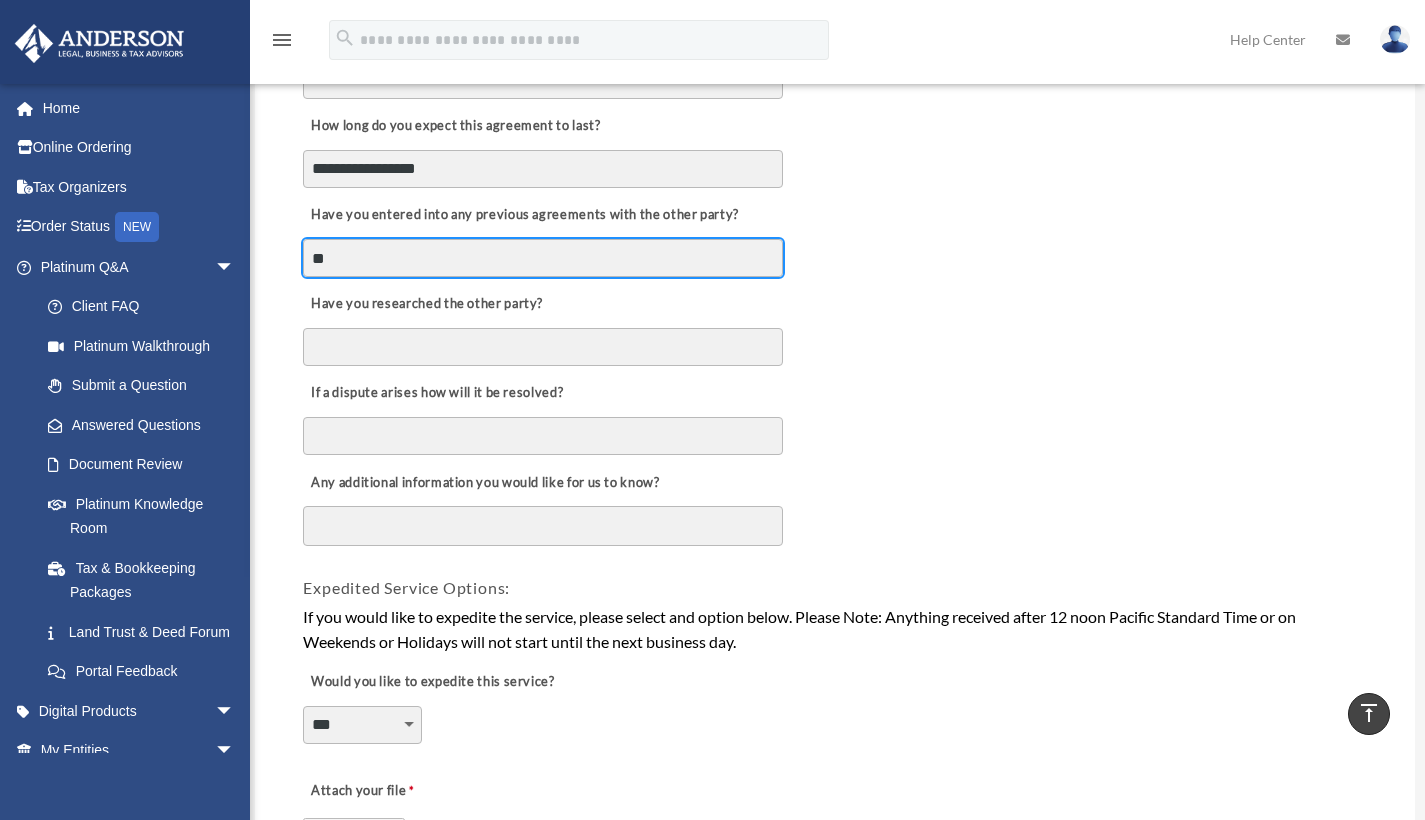 type on "**" 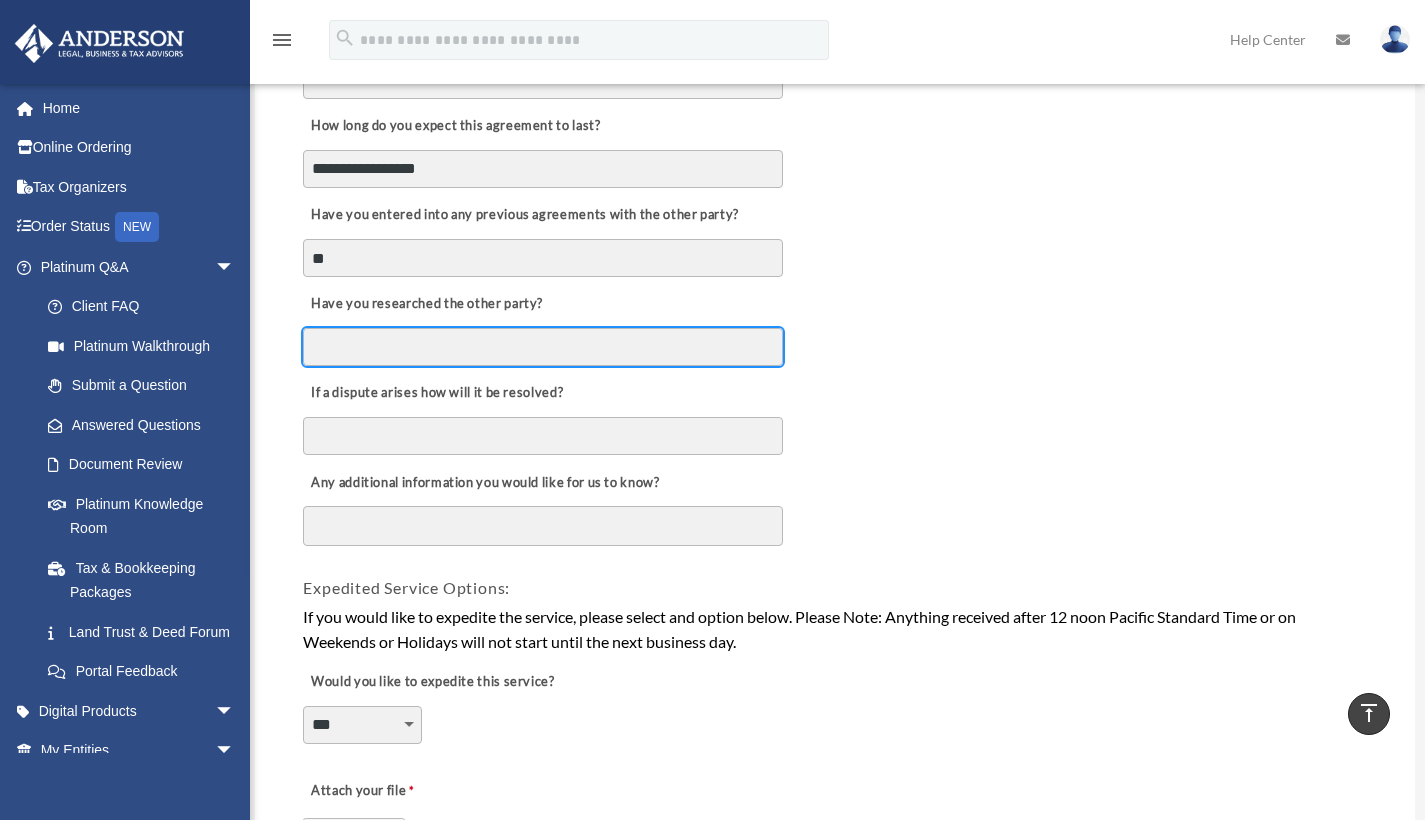 click on "Have you researched the other party?" at bounding box center [543, 347] 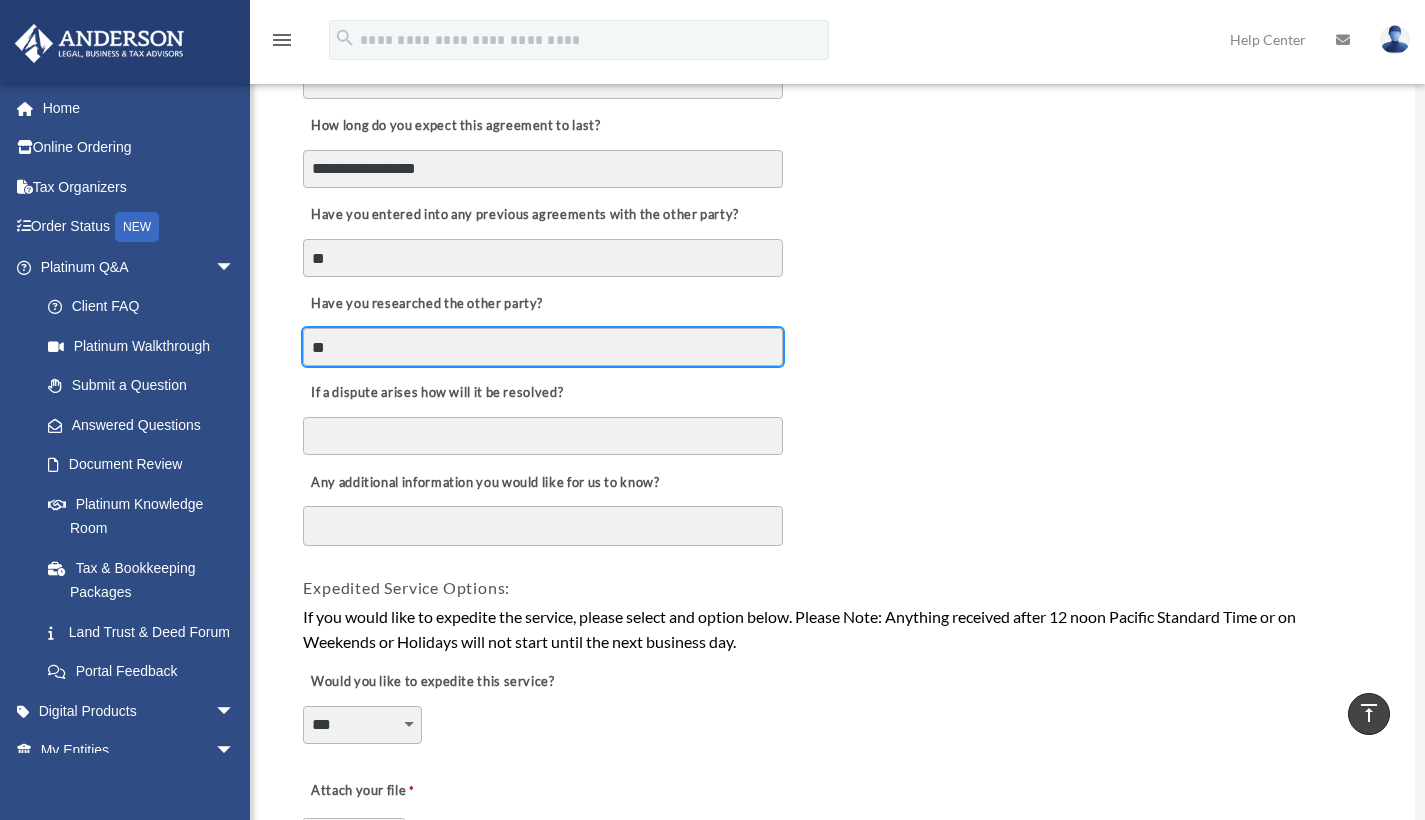 type on "**" 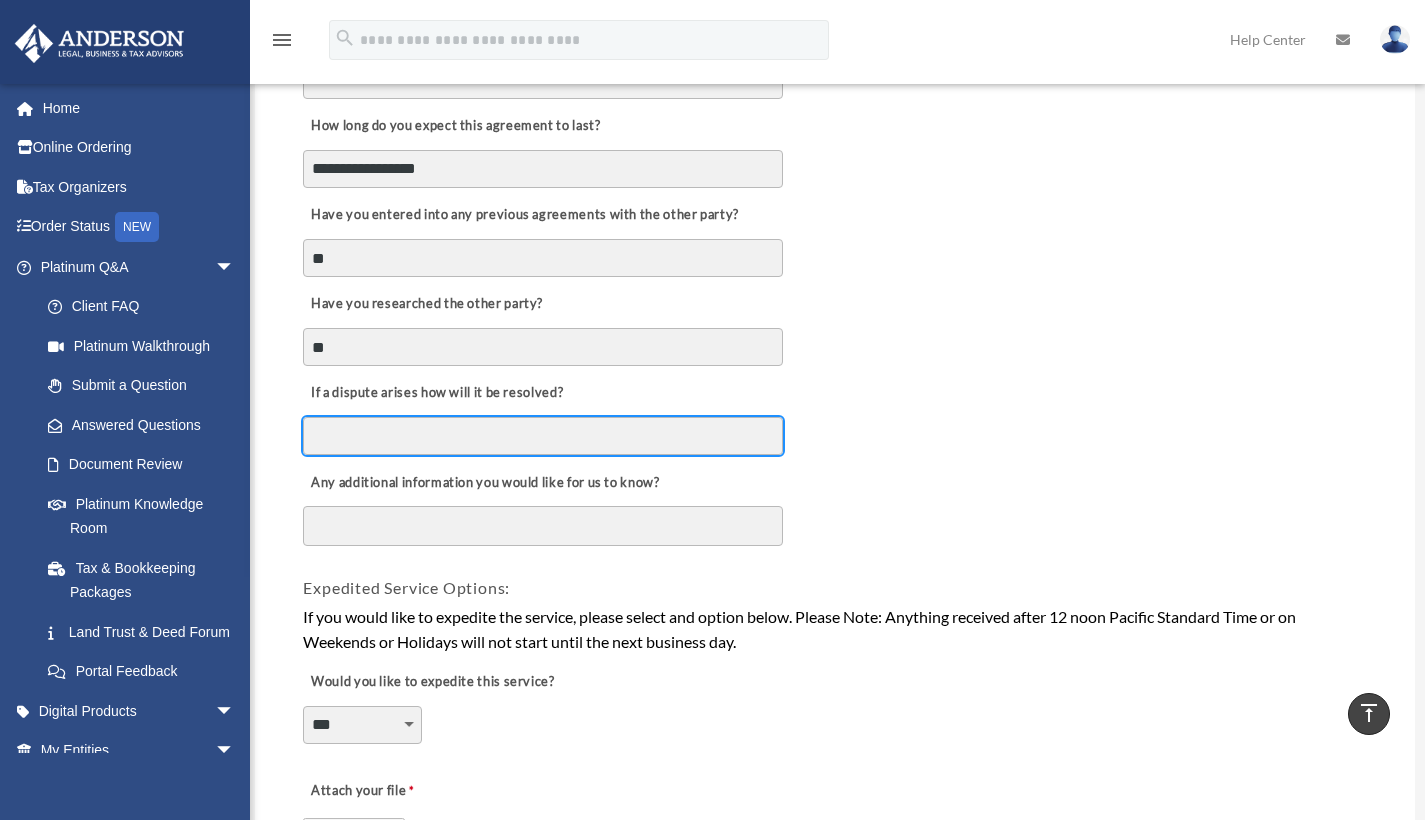 drag, startPoint x: 590, startPoint y: 424, endPoint x: 587, endPoint y: 434, distance: 10.440307 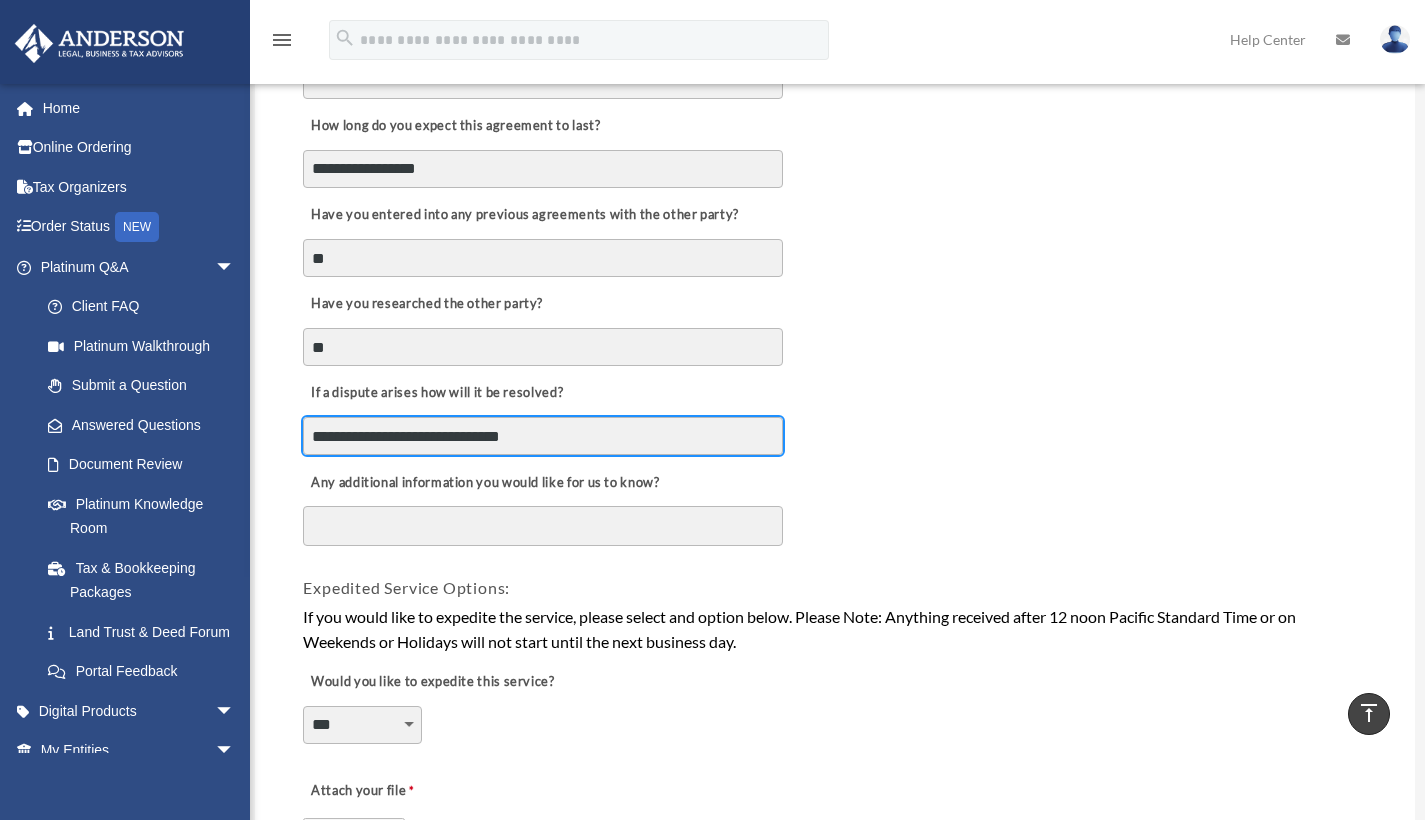 type on "**********" 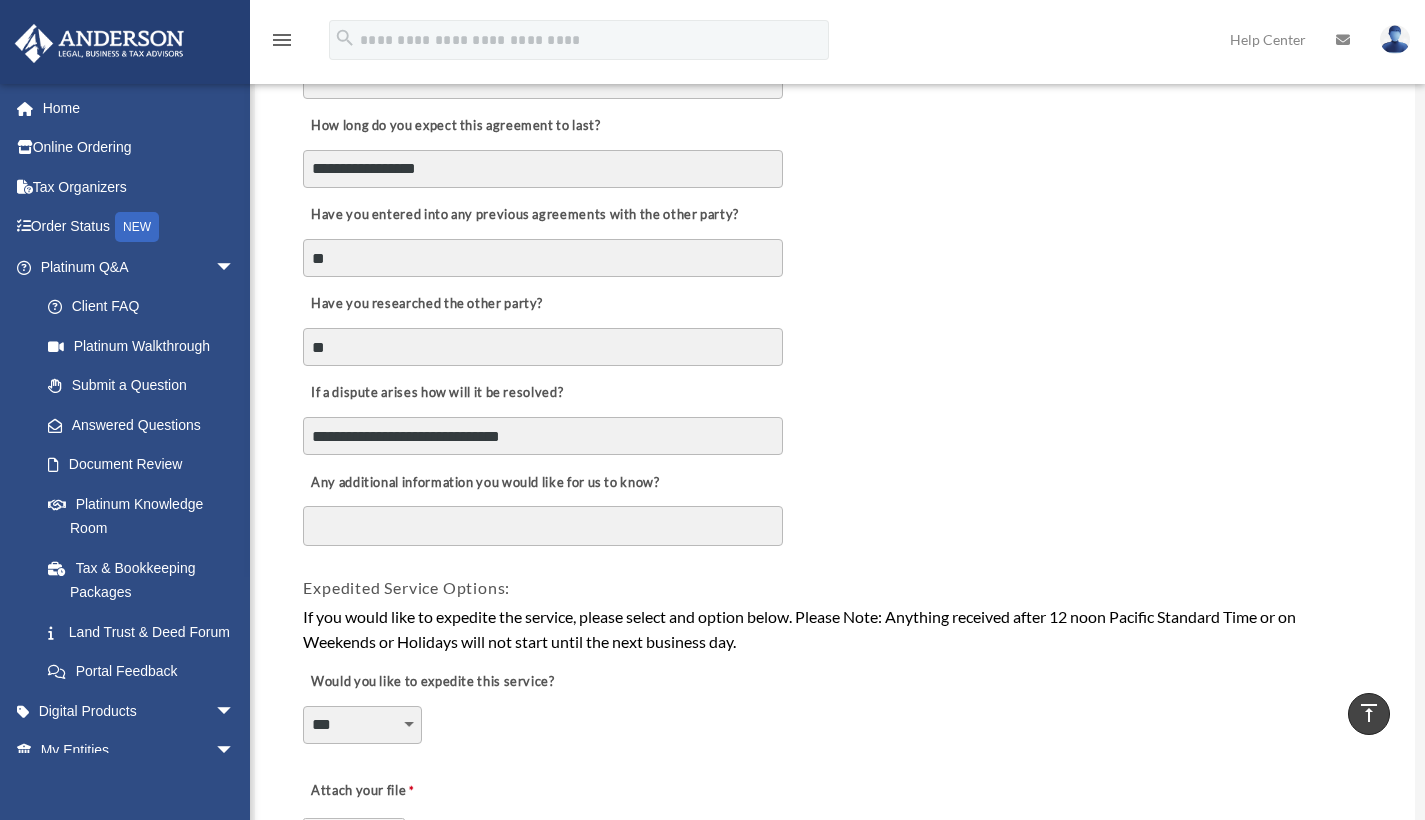 click on "Any additional information you would like for us to know?" at bounding box center (543, 526) 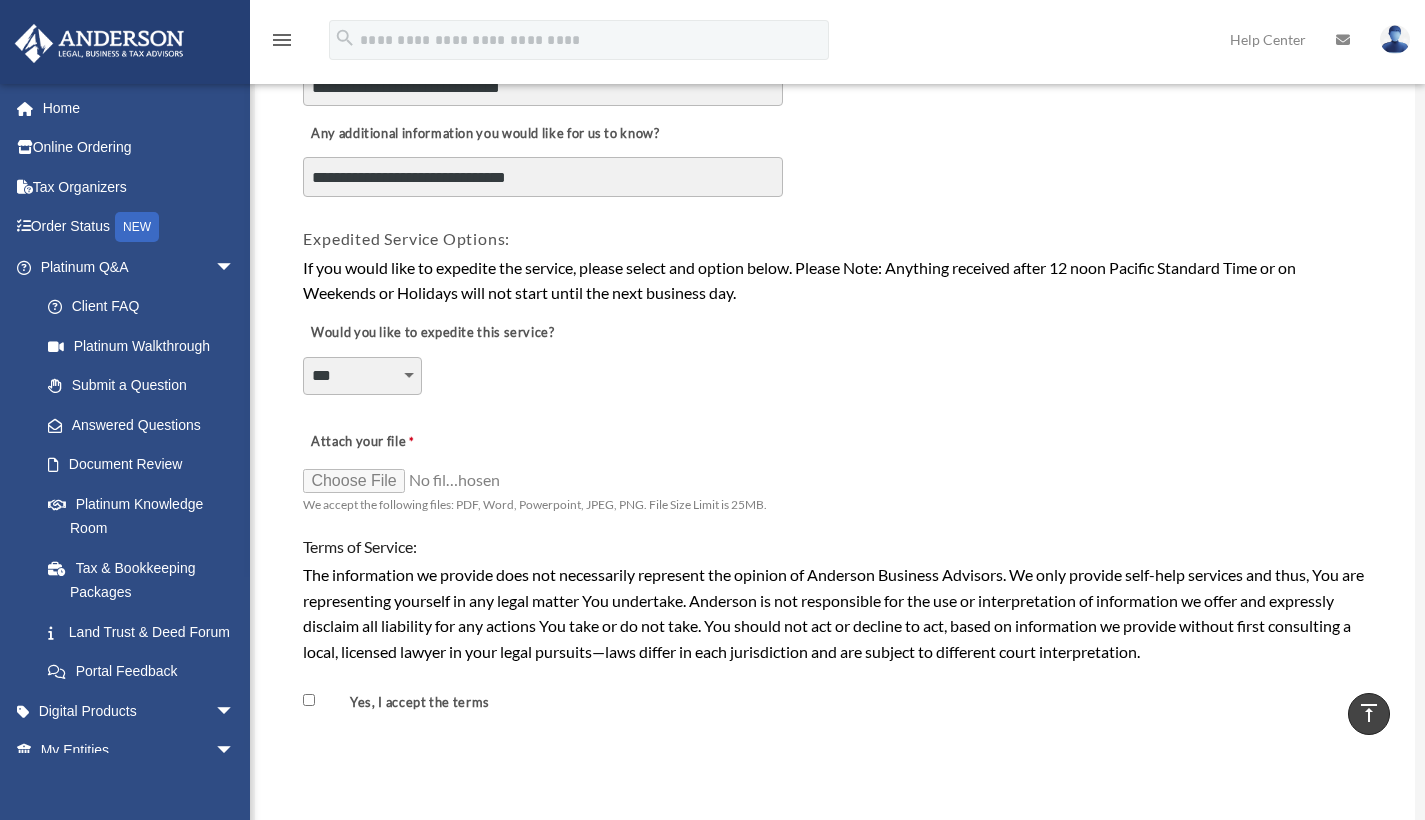 scroll, scrollTop: 1284, scrollLeft: 0, axis: vertical 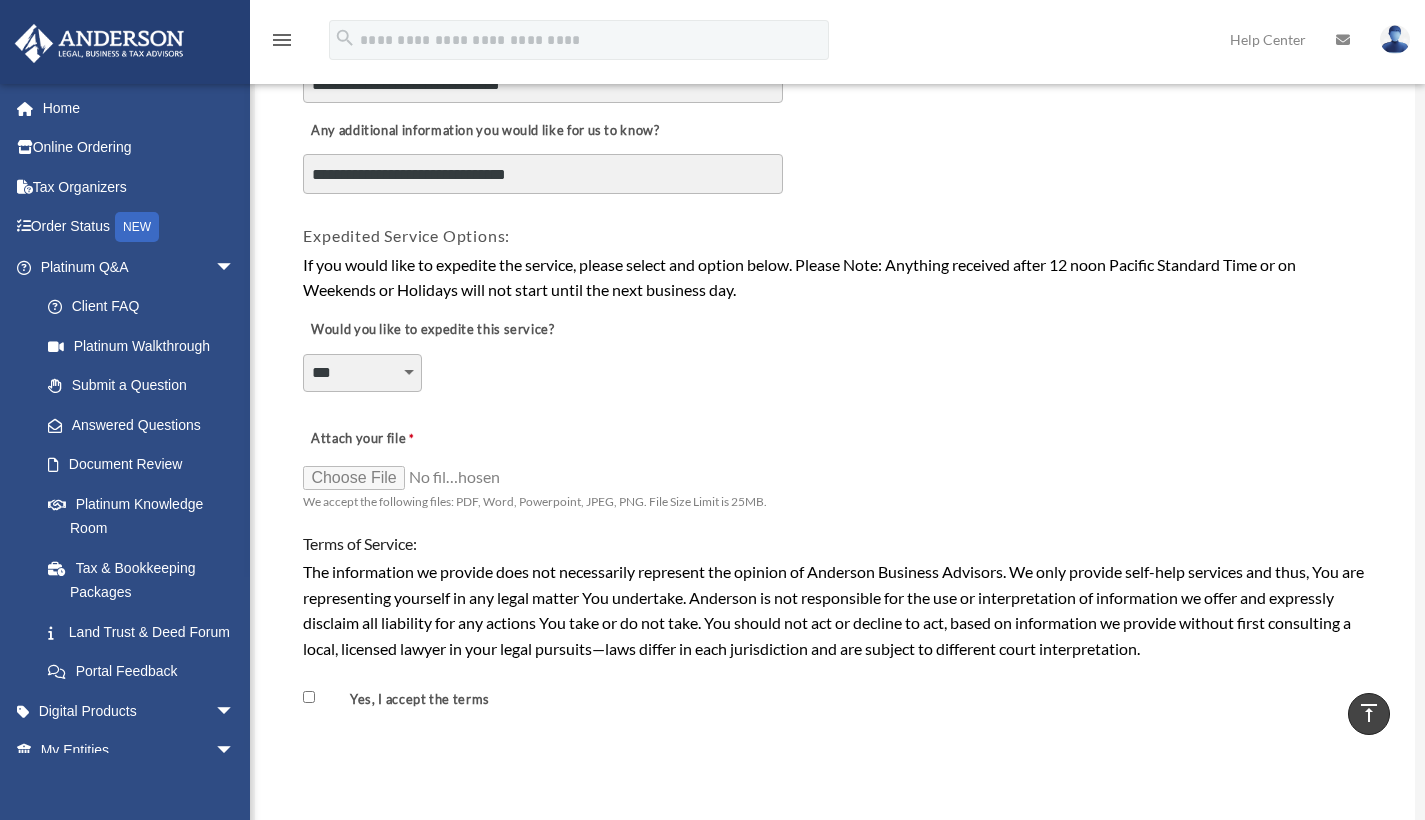 type on "**********" 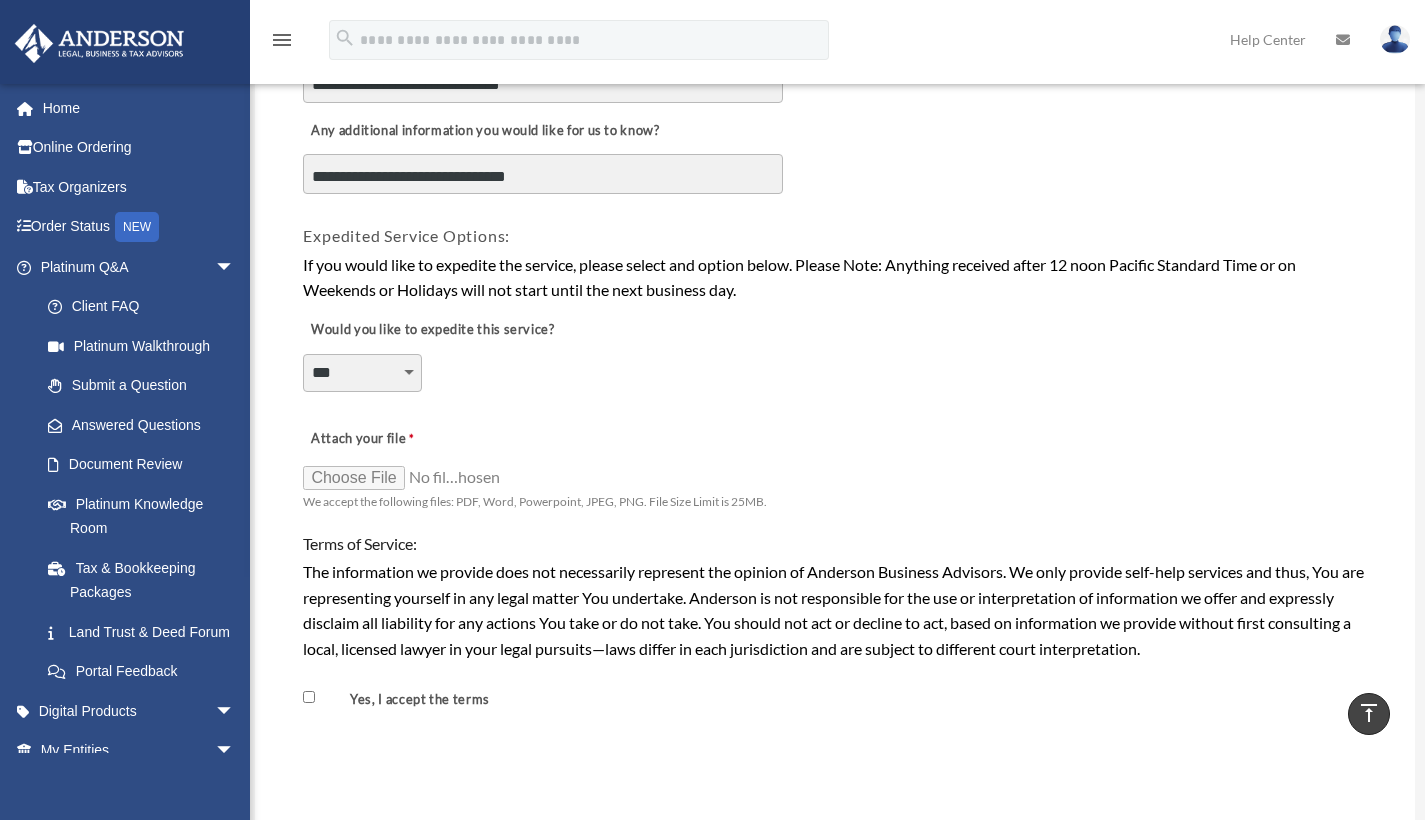 click on "Attach your file" at bounding box center (403, 477) 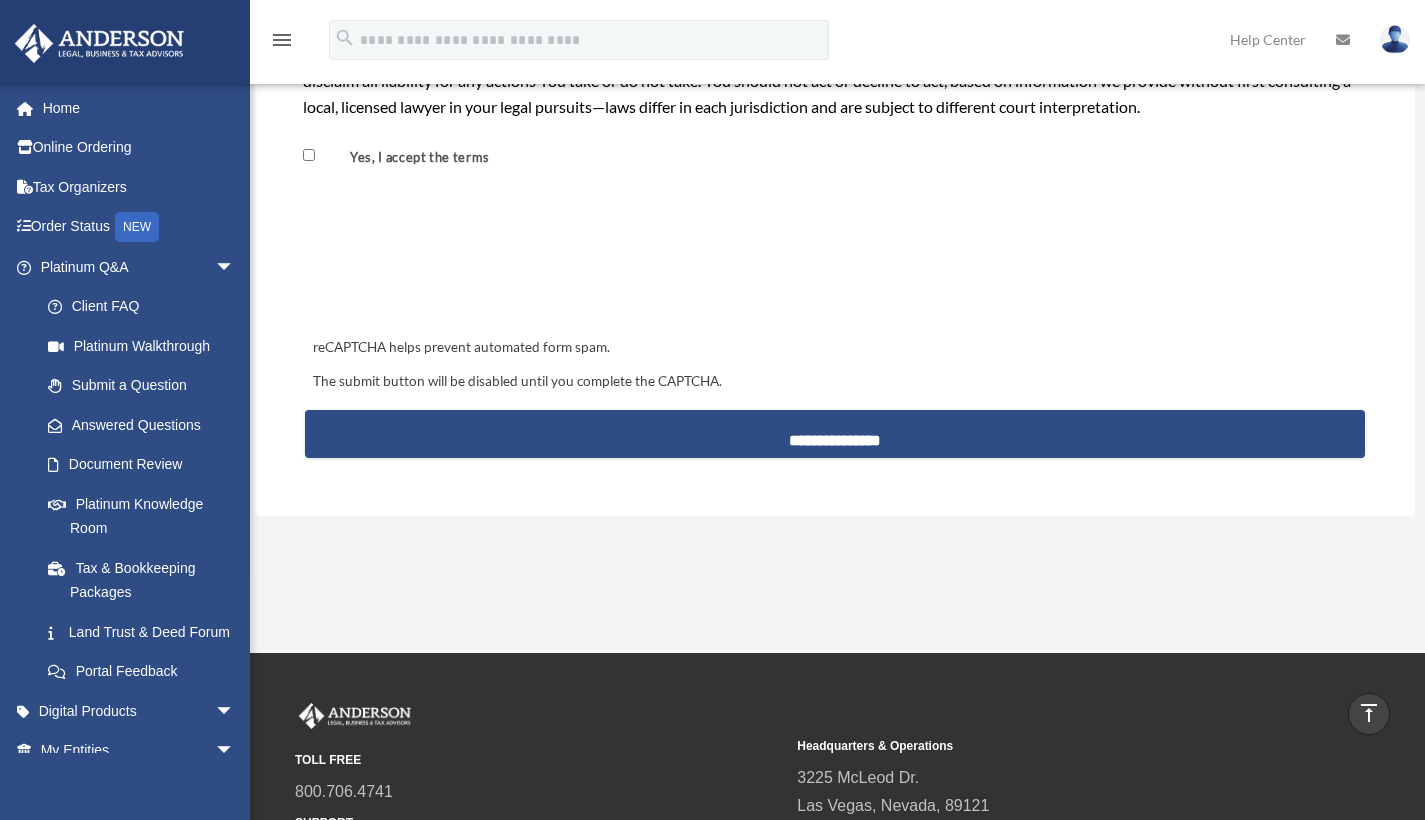 scroll, scrollTop: 1705, scrollLeft: 0, axis: vertical 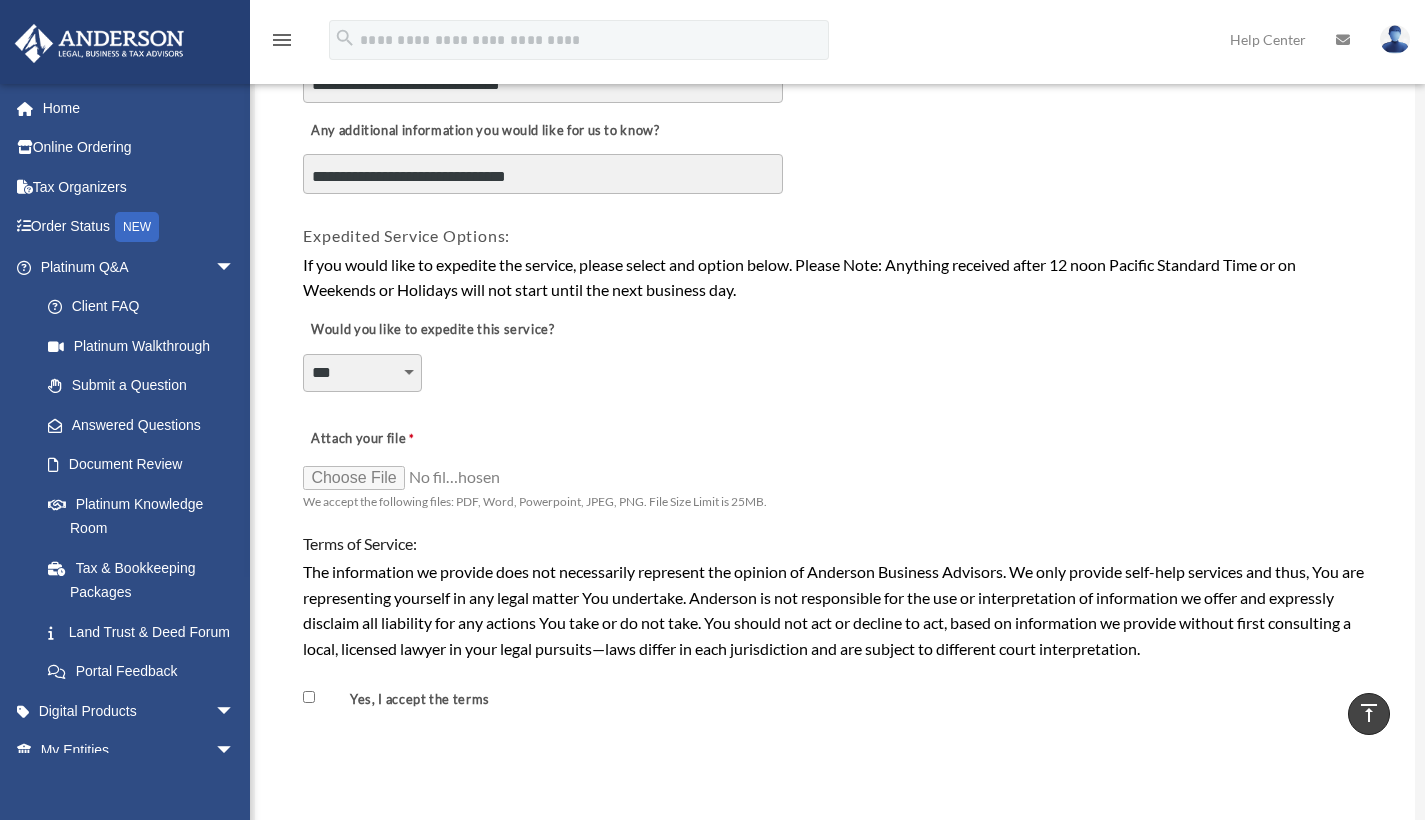 click on "Attach your file" at bounding box center (403, 439) 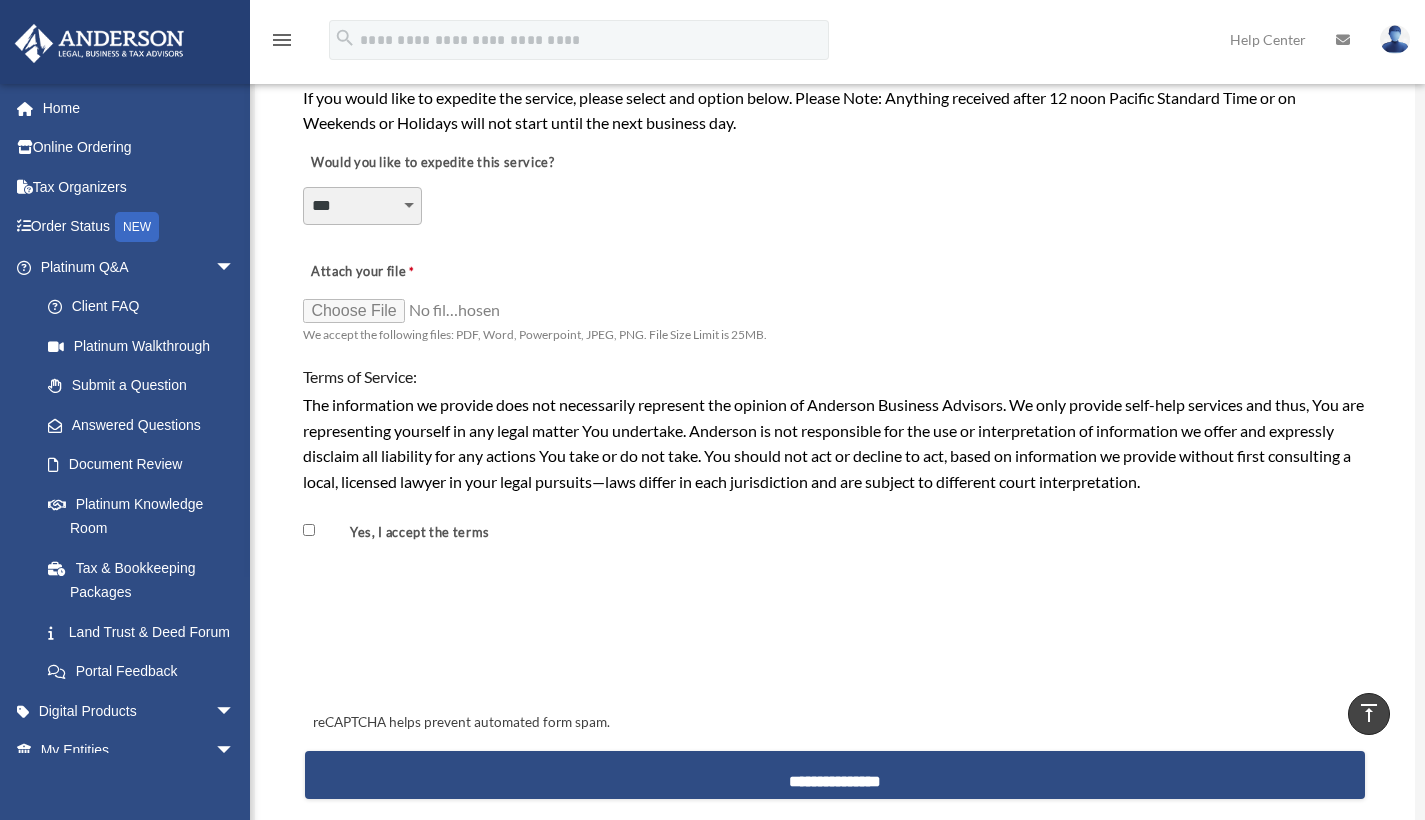 scroll, scrollTop: 1496, scrollLeft: 0, axis: vertical 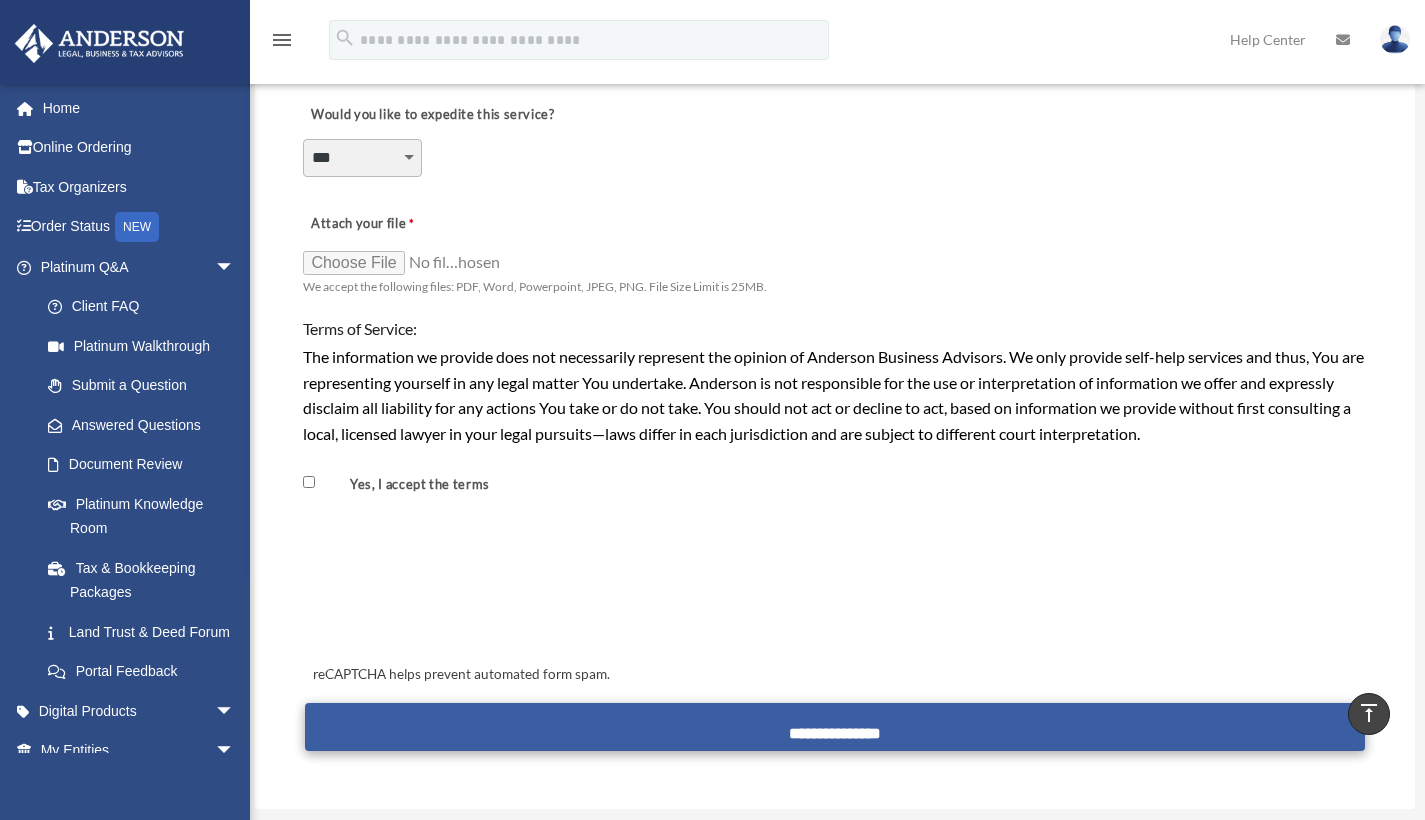 click on "**********" at bounding box center [834, 727] 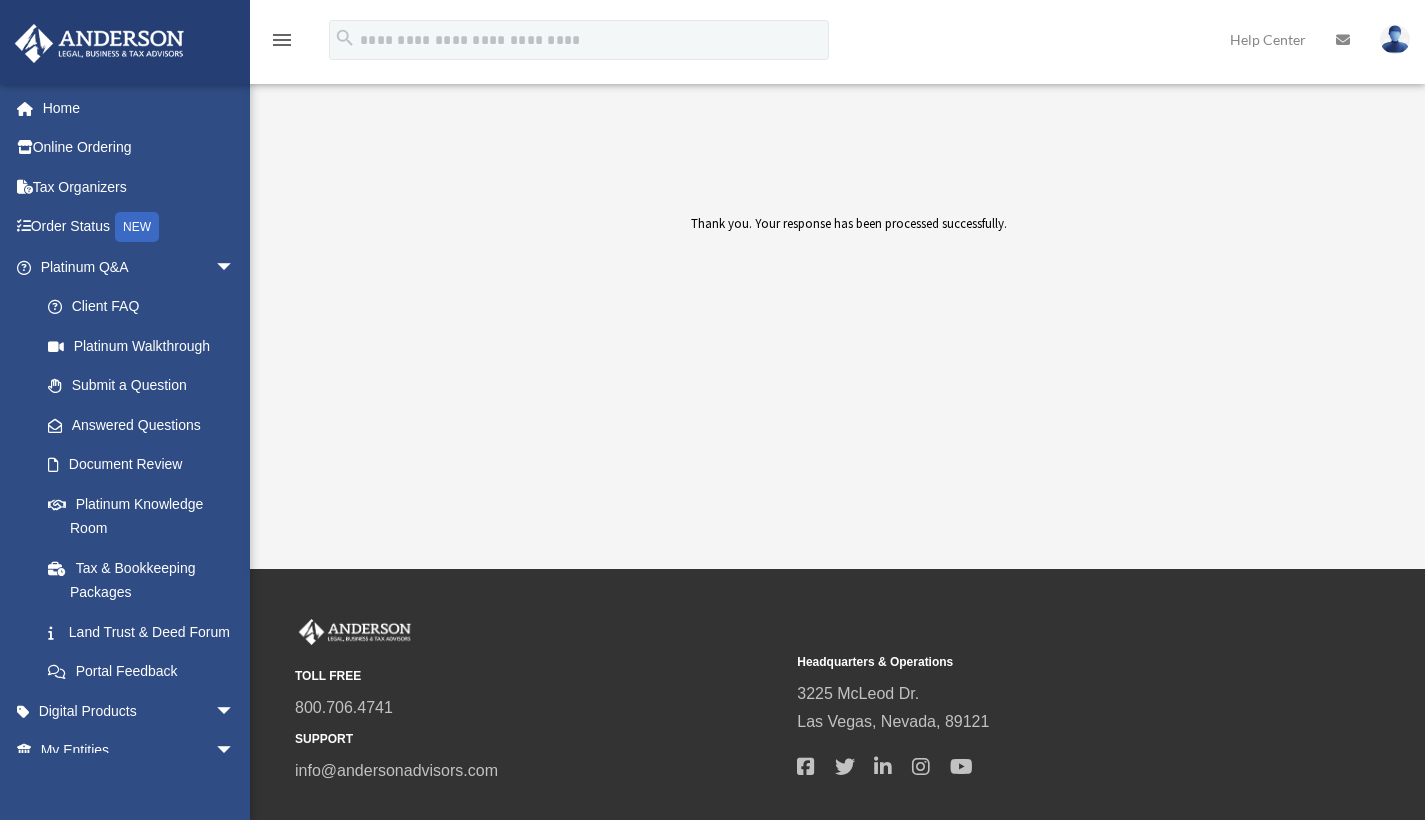 scroll, scrollTop: 0, scrollLeft: 0, axis: both 